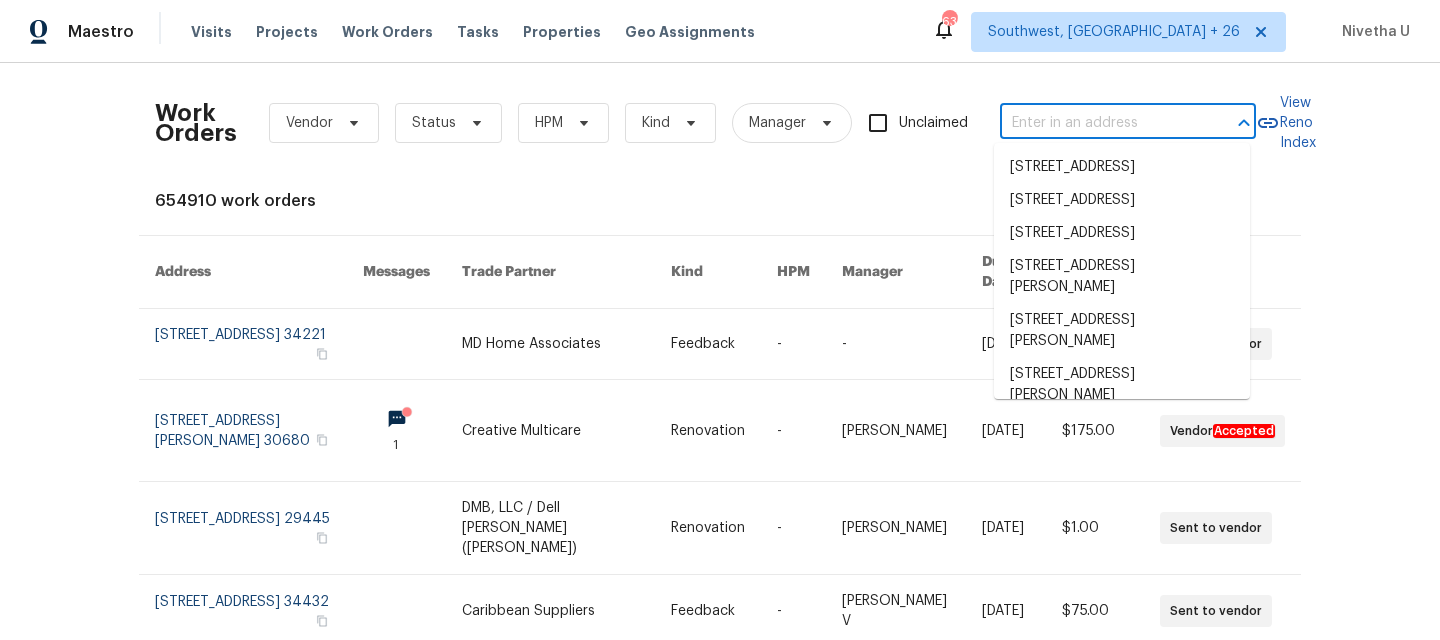 scroll, scrollTop: 0, scrollLeft: 0, axis: both 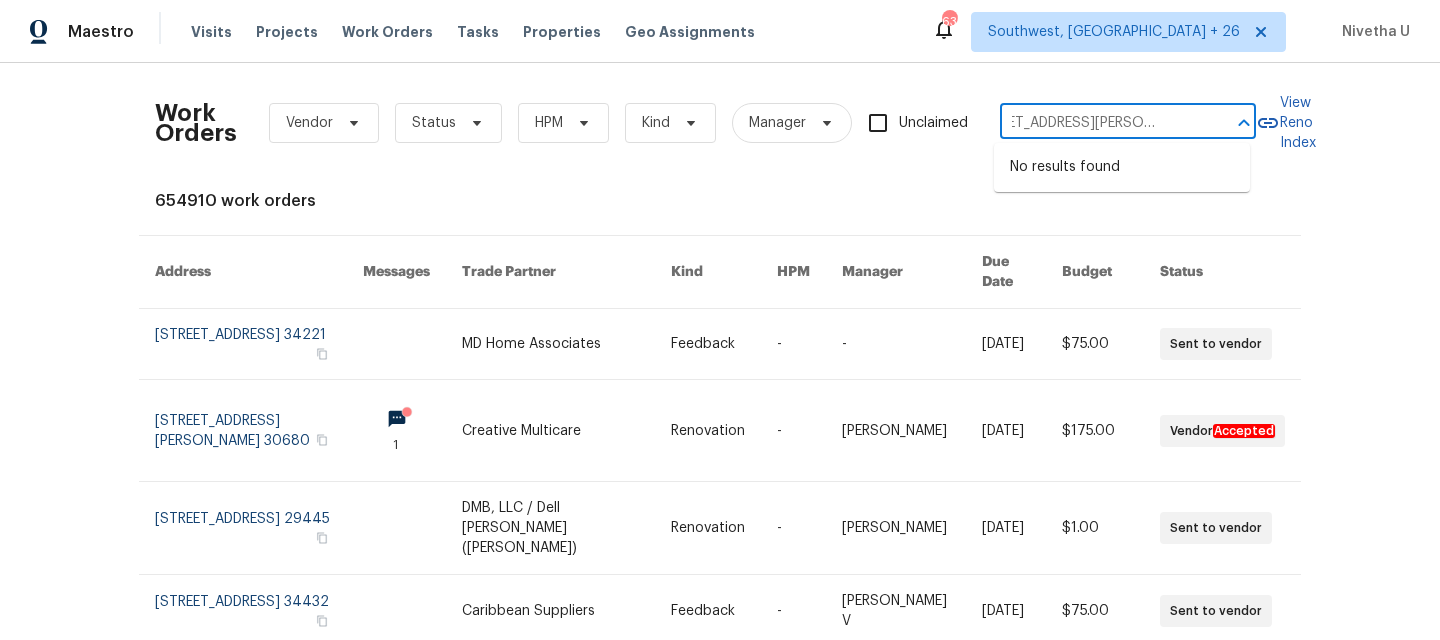 type on "[STREET_ADDRESS][PERSON_NAME]" 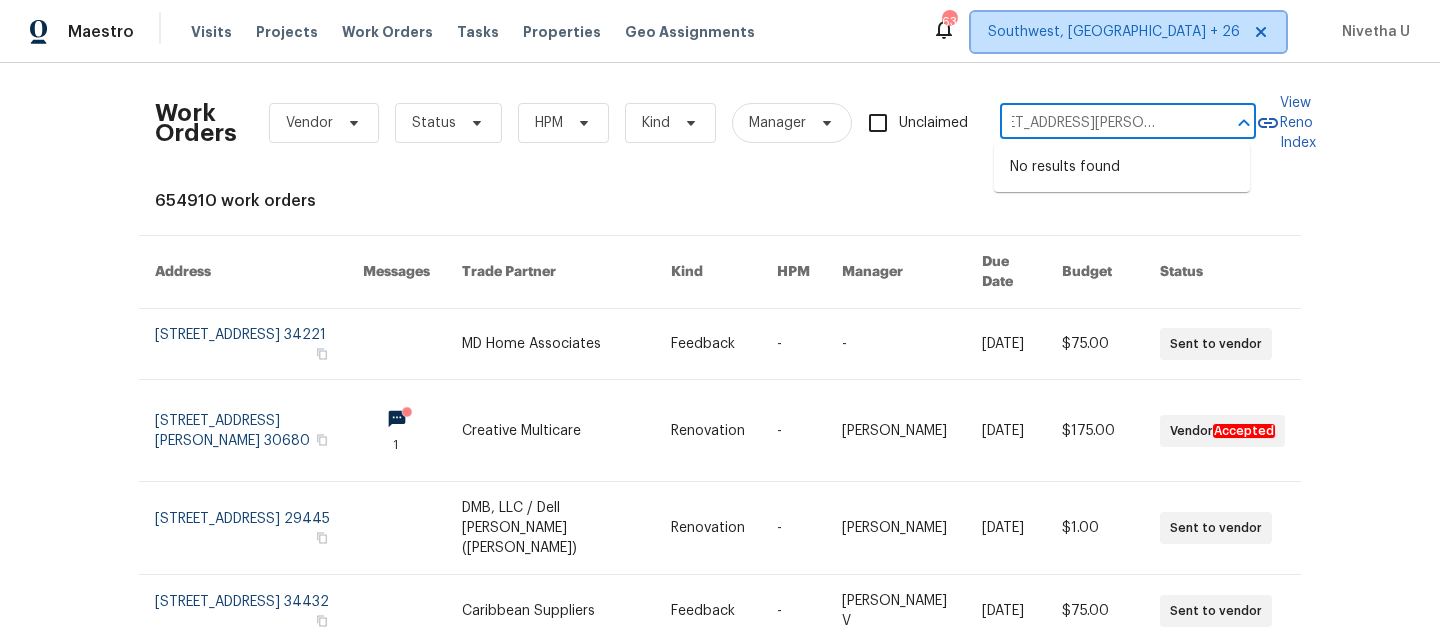 type 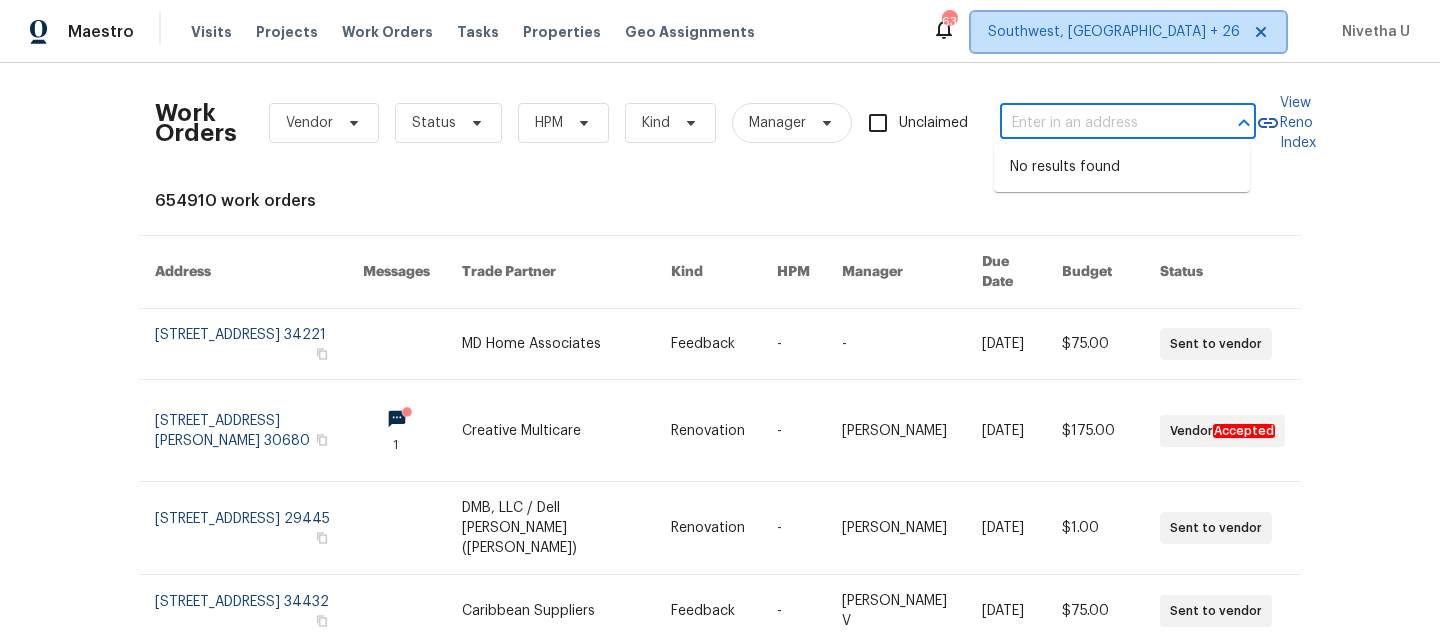 click on "Southwest, [GEOGRAPHIC_DATA] + 26" at bounding box center (1114, 32) 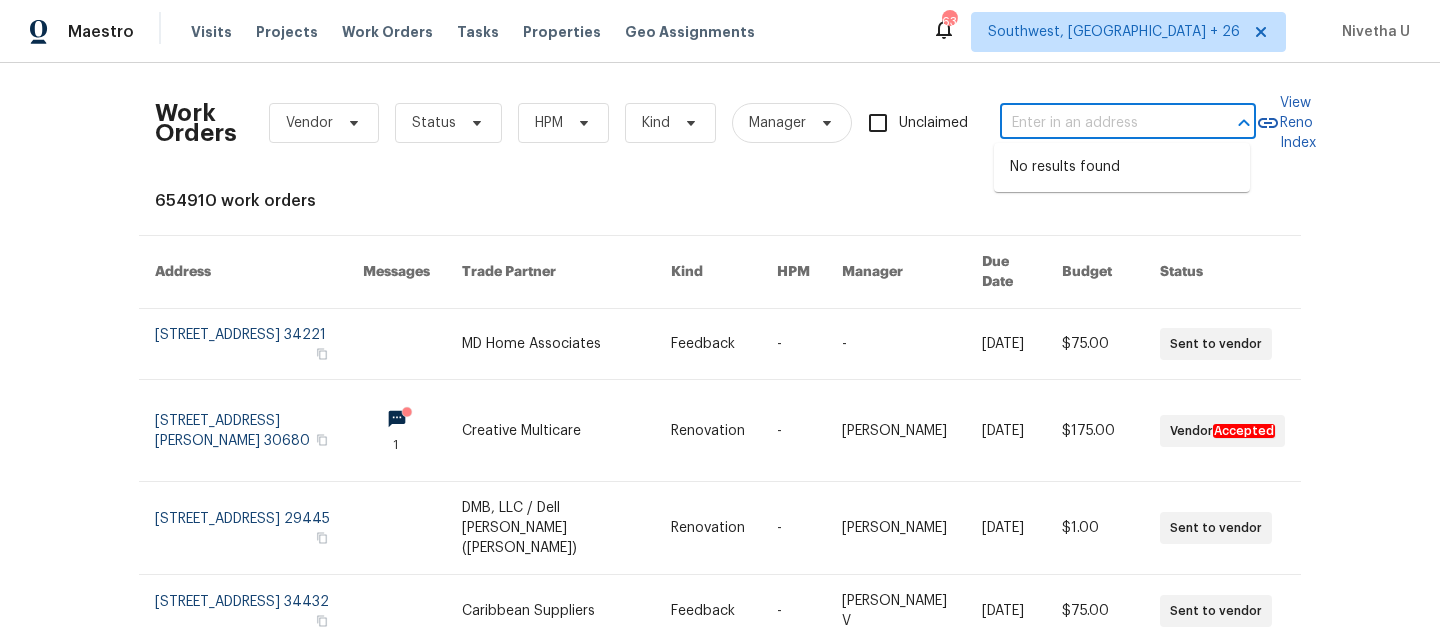 scroll, scrollTop: 0, scrollLeft: 0, axis: both 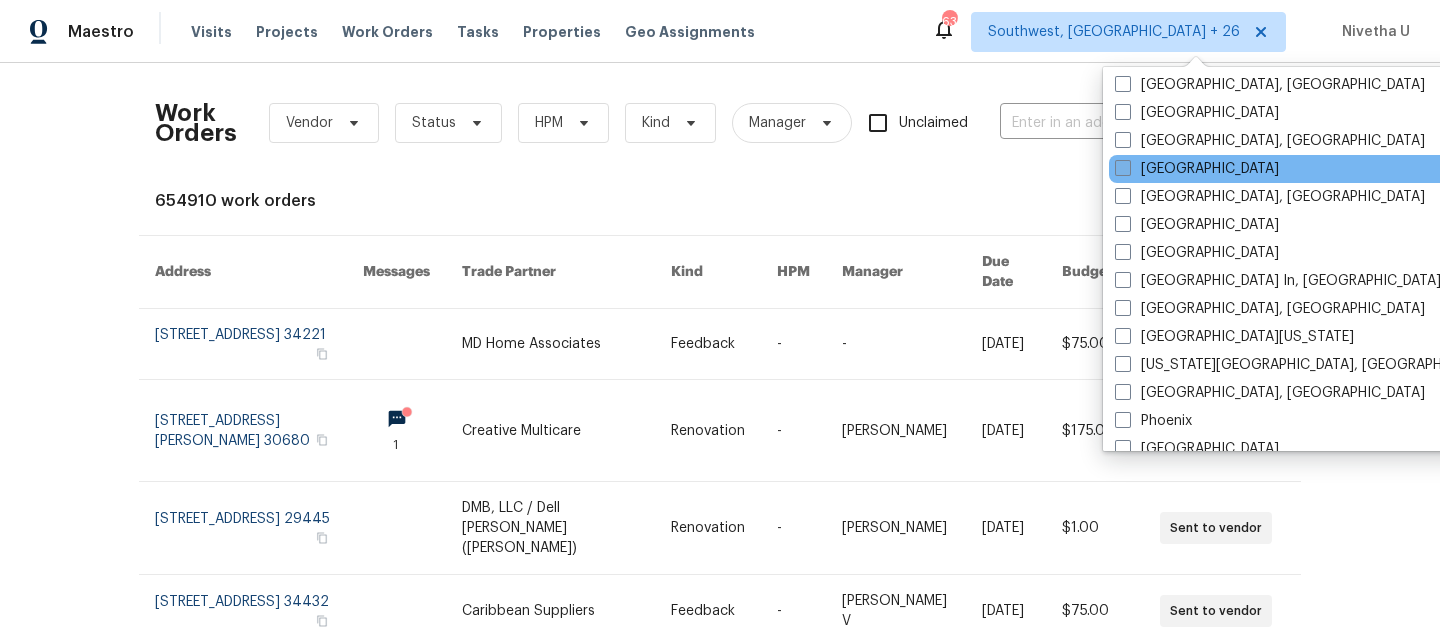 click on "[GEOGRAPHIC_DATA]" at bounding box center (1197, 169) 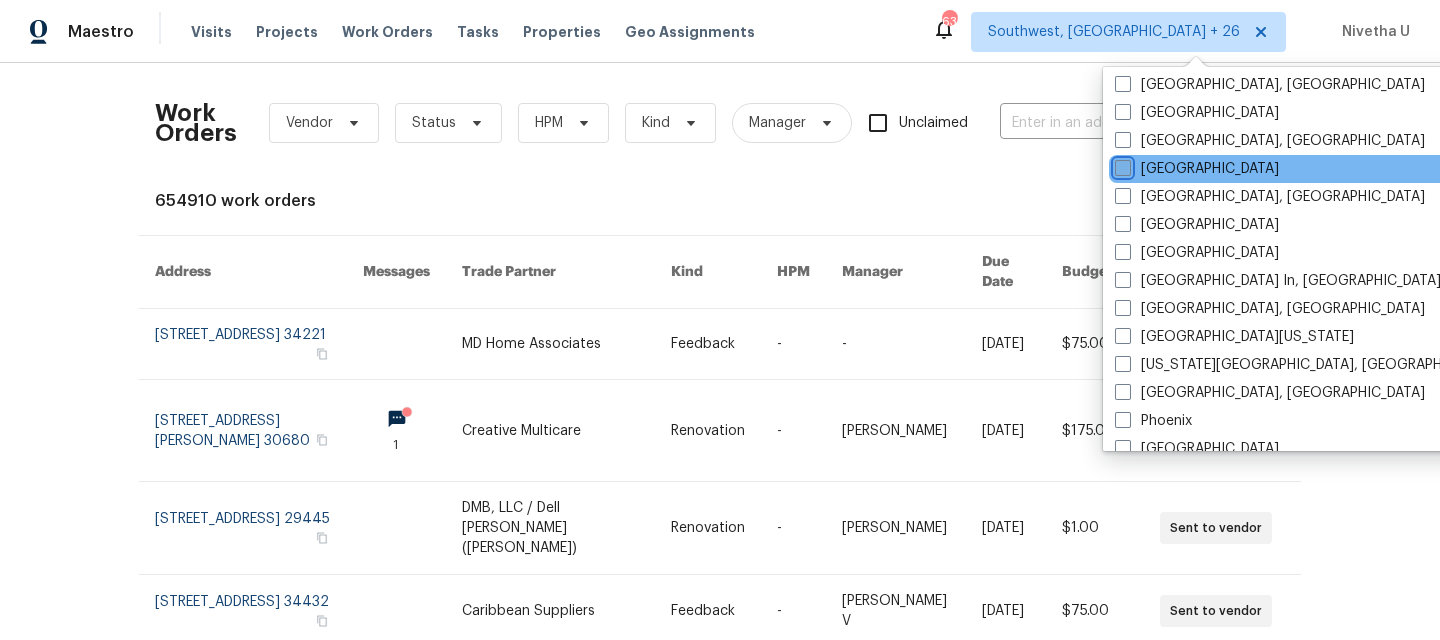 click on "[GEOGRAPHIC_DATA]" at bounding box center [1121, 165] 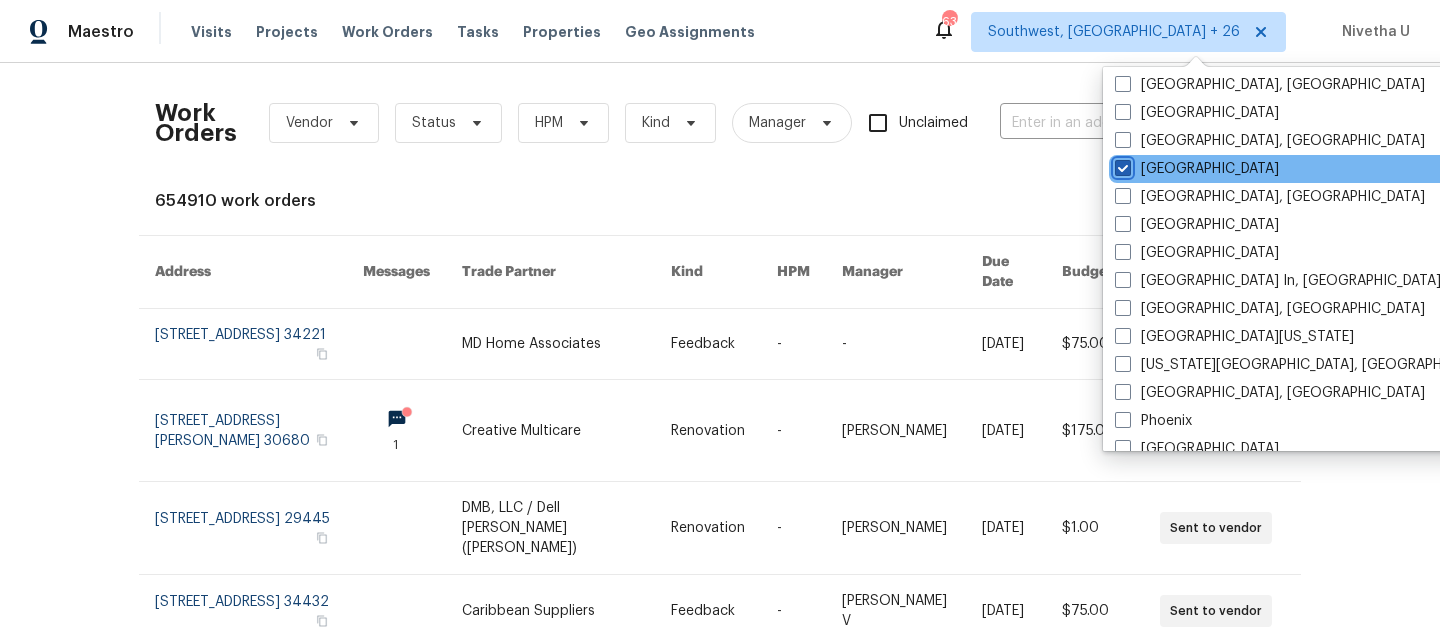 checkbox on "true" 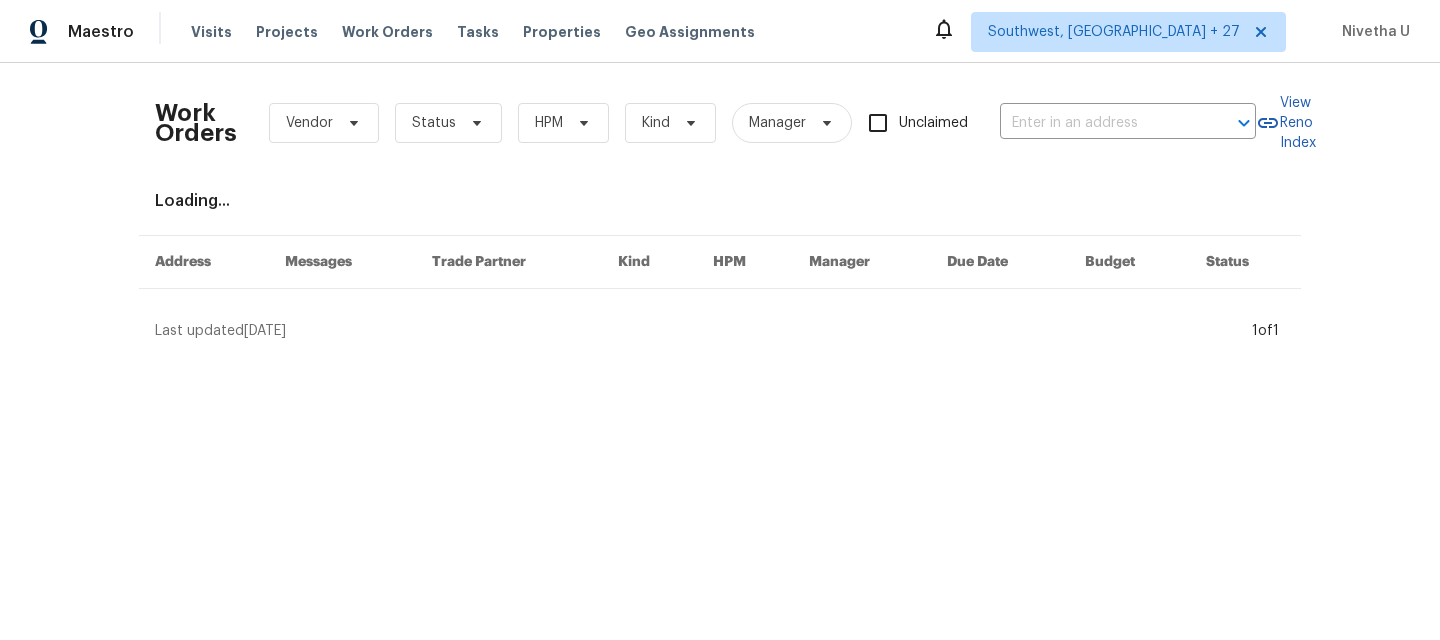 click on "Work Orders Vendor Status HPM Kind Manager Unclaimed ​" at bounding box center (705, 123) 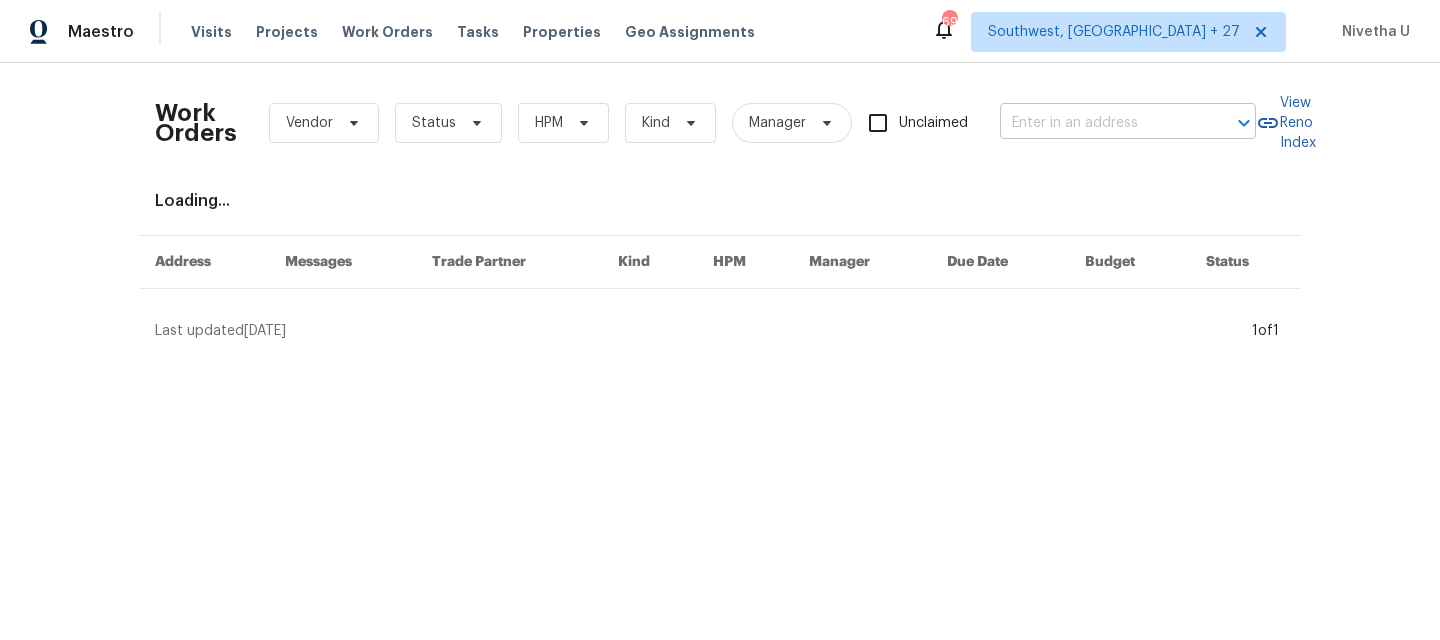 click at bounding box center (1100, 123) 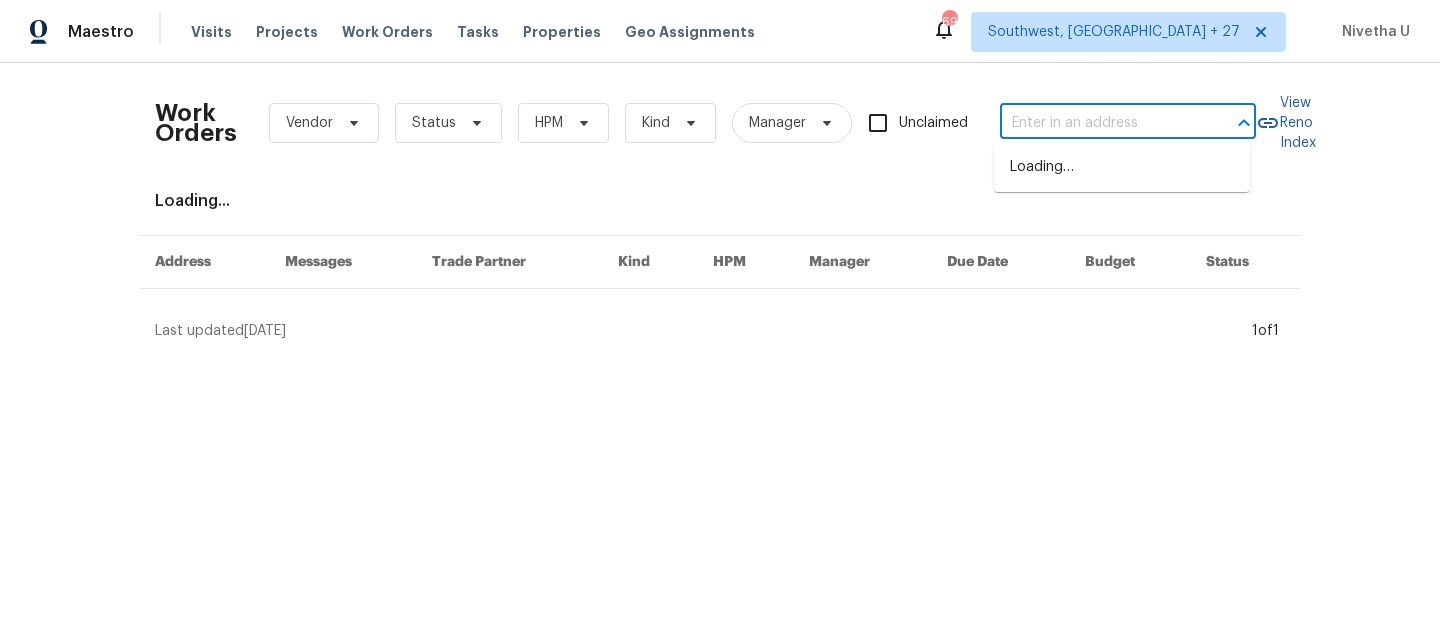 paste on "[STREET_ADDRESS][PERSON_NAME]" 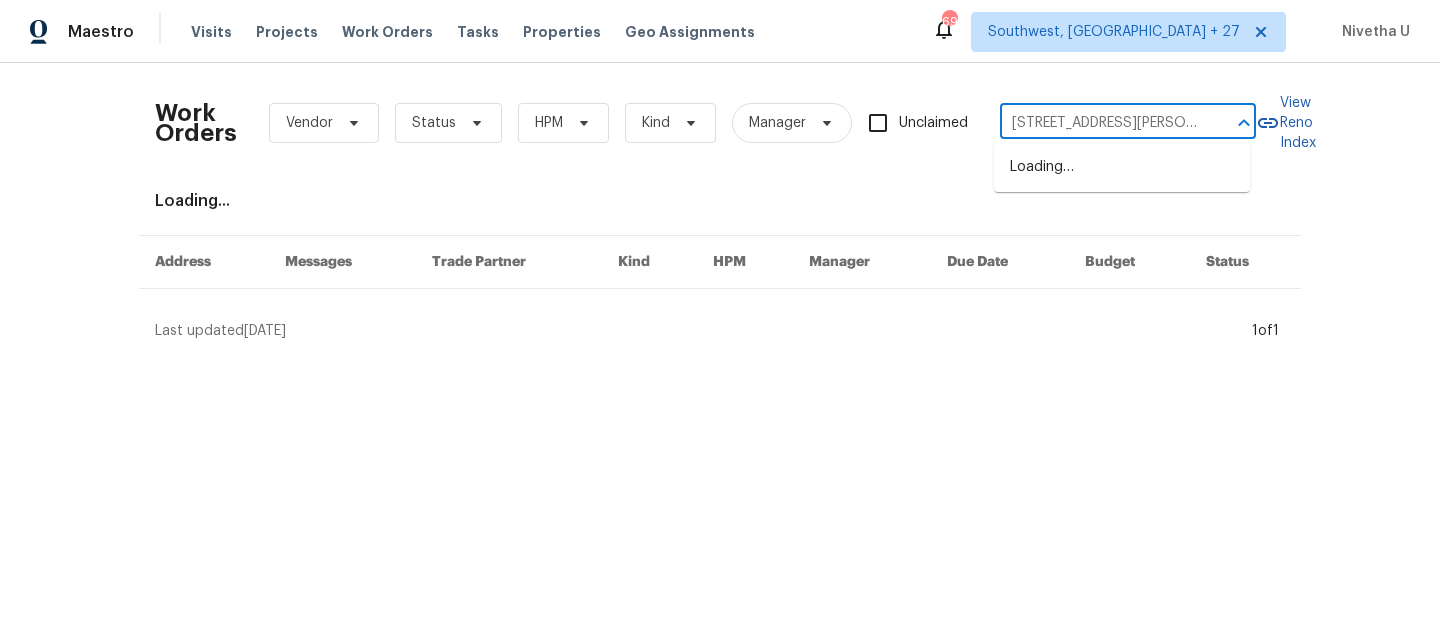 scroll, scrollTop: 0, scrollLeft: 70, axis: horizontal 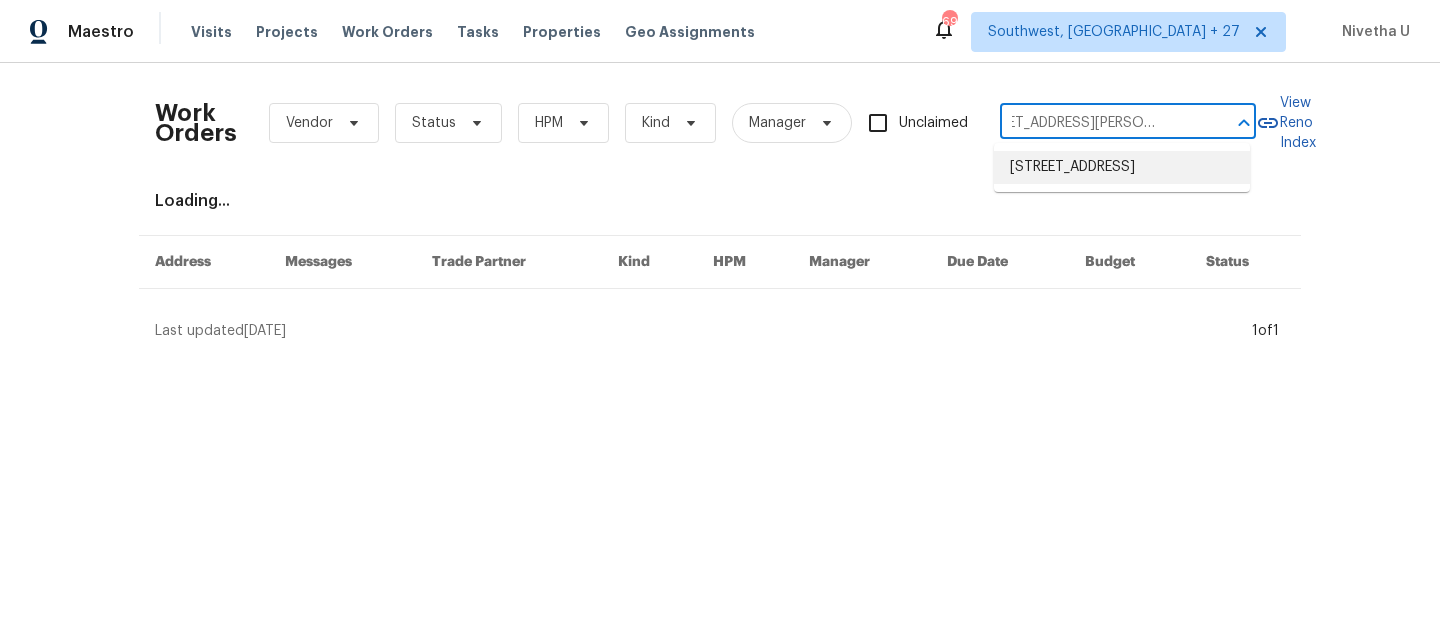 click on "[STREET_ADDRESS]" at bounding box center [1122, 167] 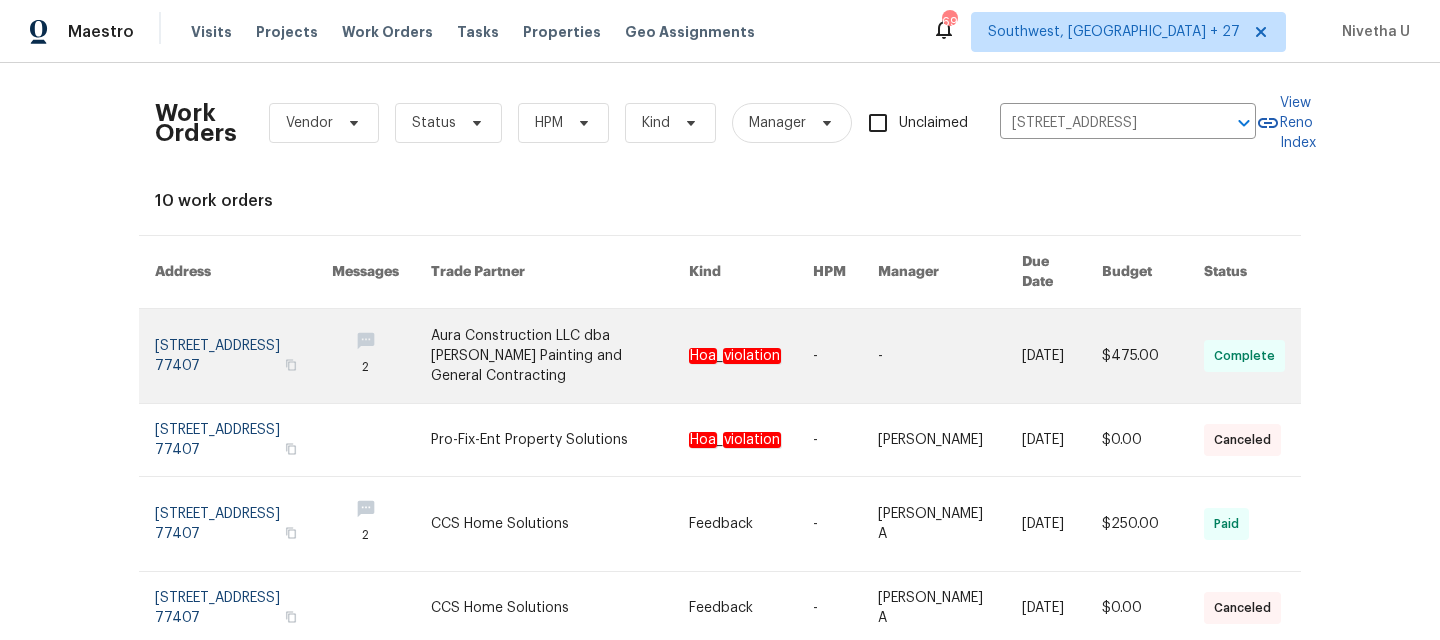 click at bounding box center (243, 356) 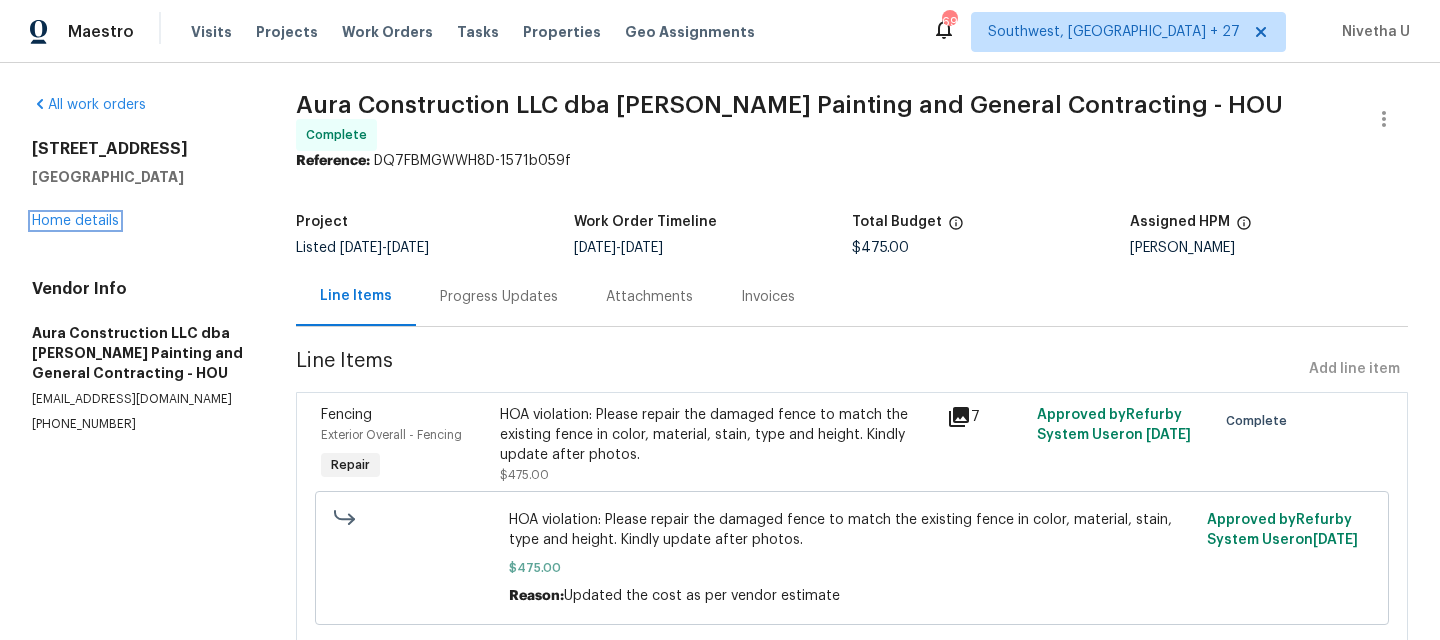 click on "Home details" at bounding box center [75, 221] 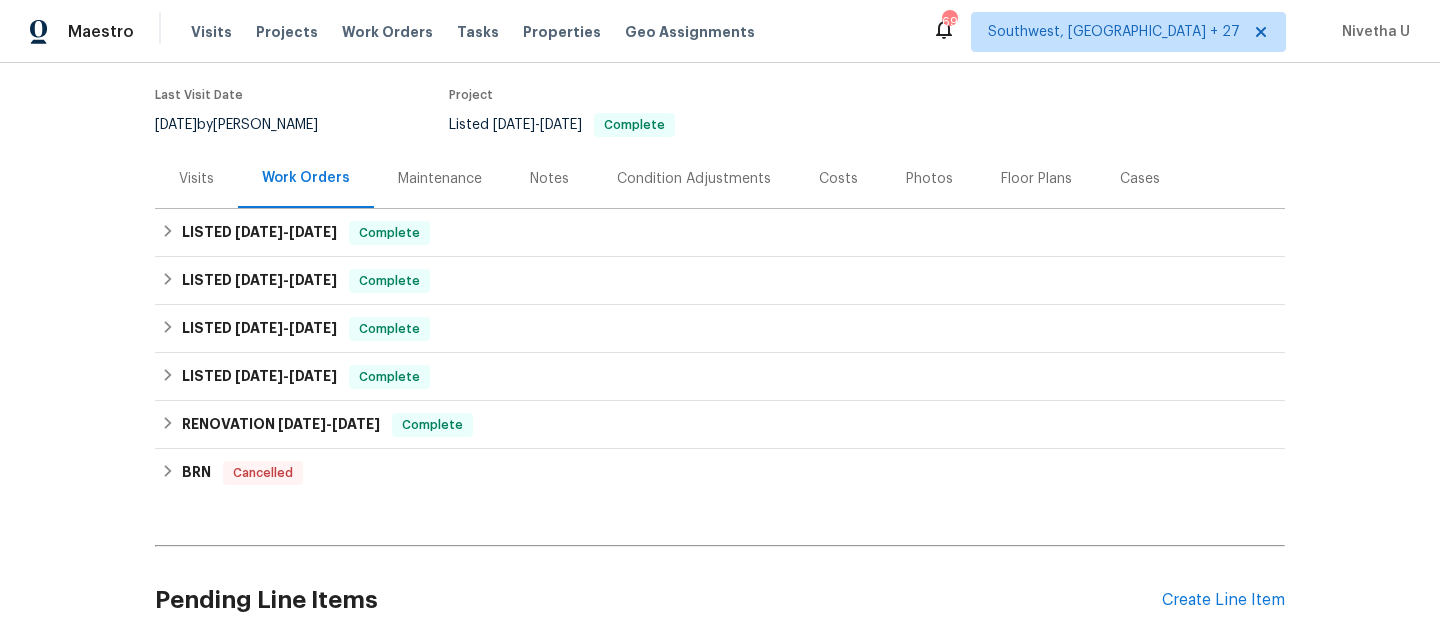 scroll, scrollTop: 158, scrollLeft: 0, axis: vertical 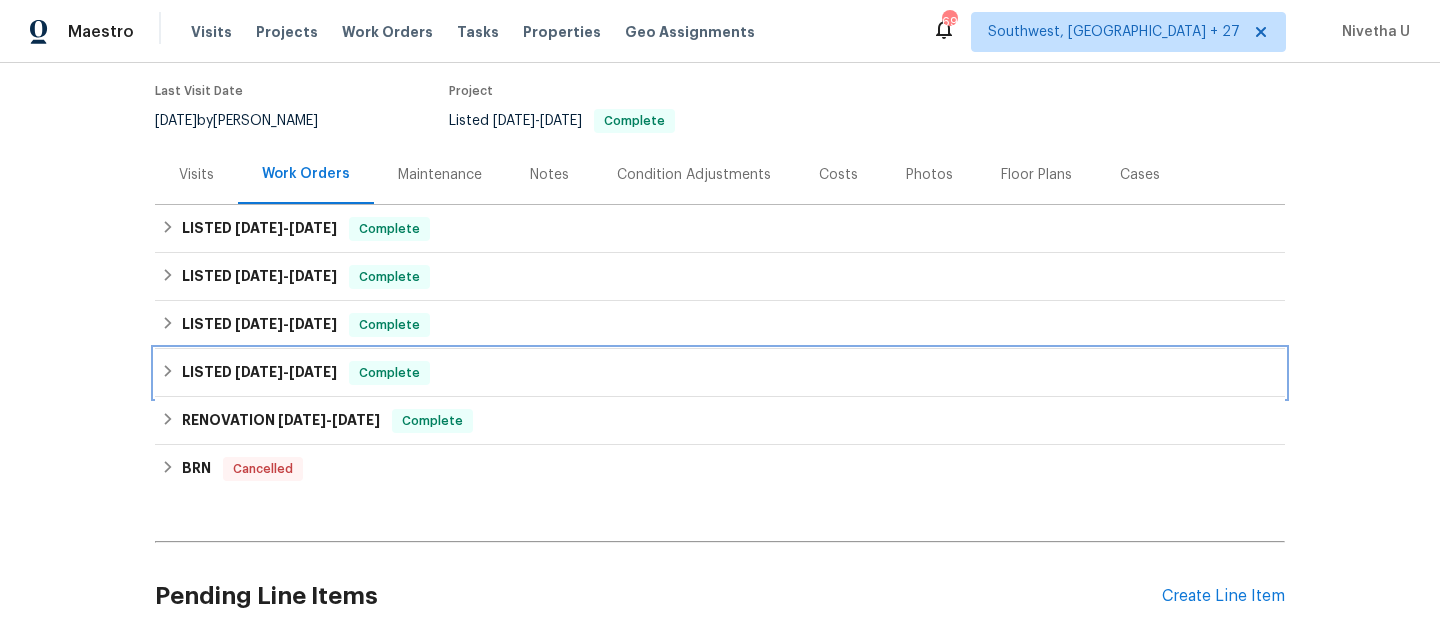 click on "LISTED   [DATE]  -  [DATE] Complete" at bounding box center [720, 373] 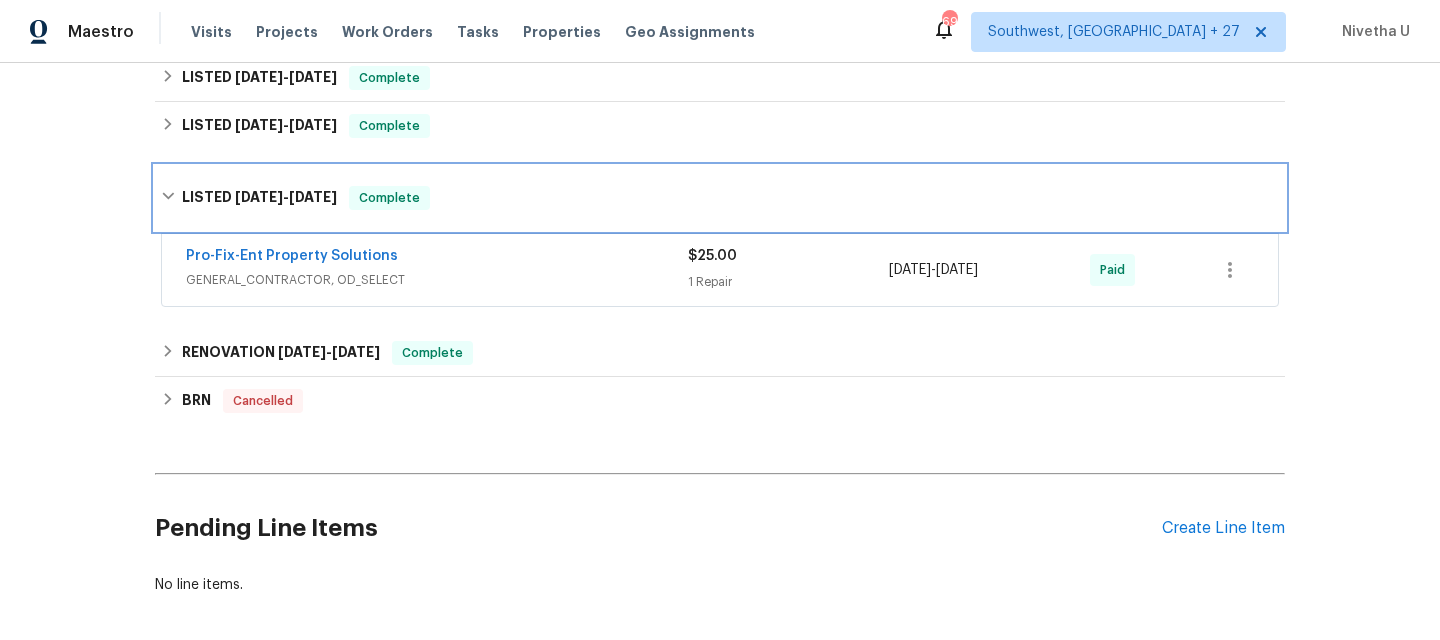 scroll, scrollTop: 361, scrollLeft: 0, axis: vertical 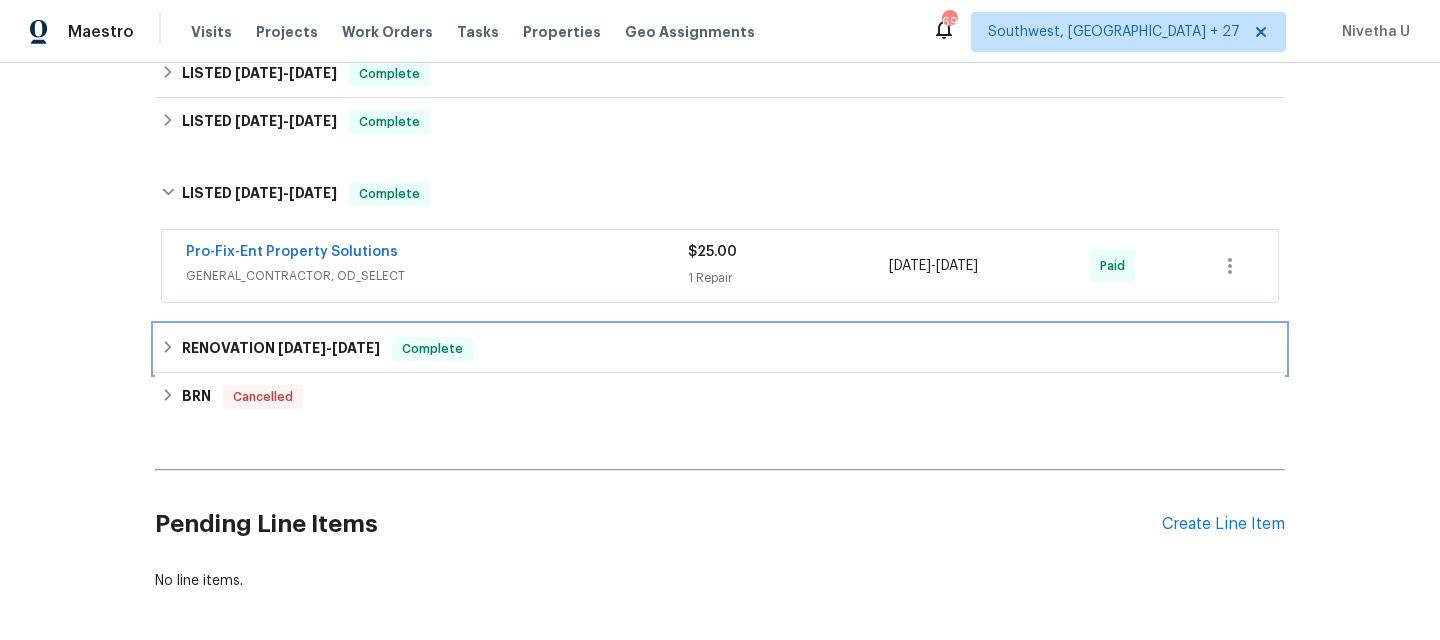 click on "RENOVATION   [DATE]  -  [DATE] Complete" at bounding box center [720, 349] 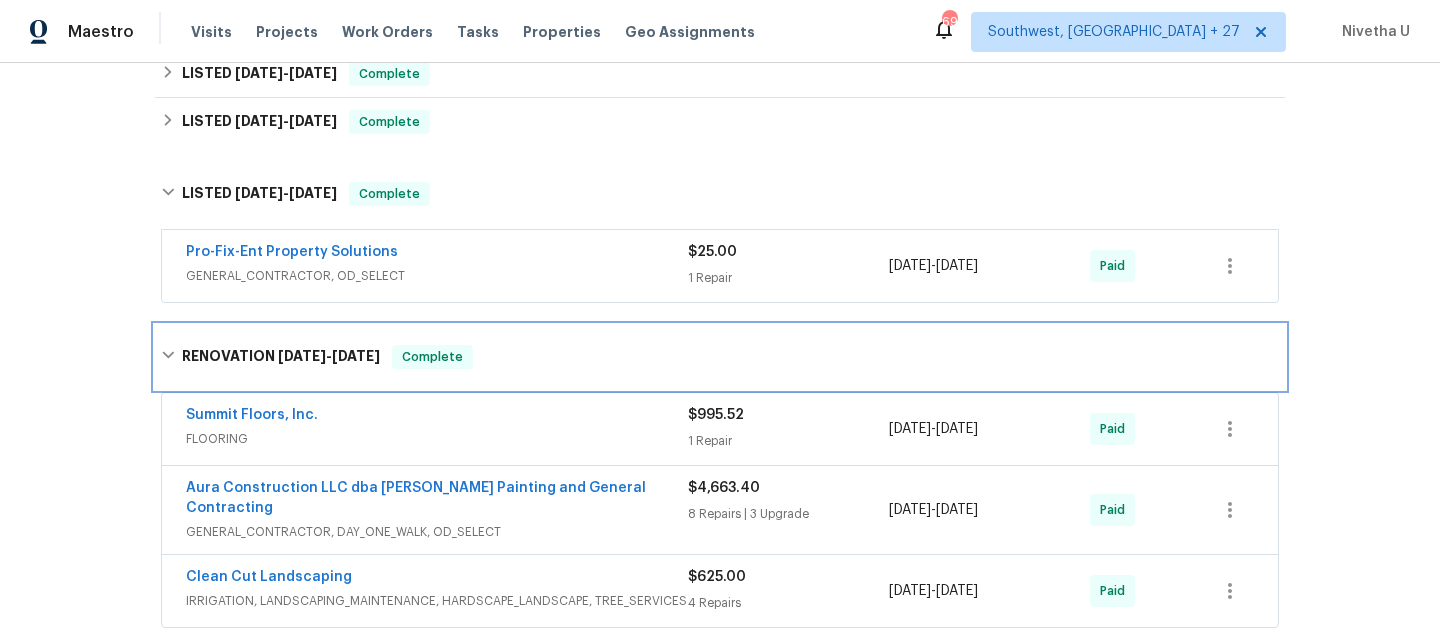 drag, startPoint x: 496, startPoint y: 347, endPoint x: 90, endPoint y: 368, distance: 406.54276 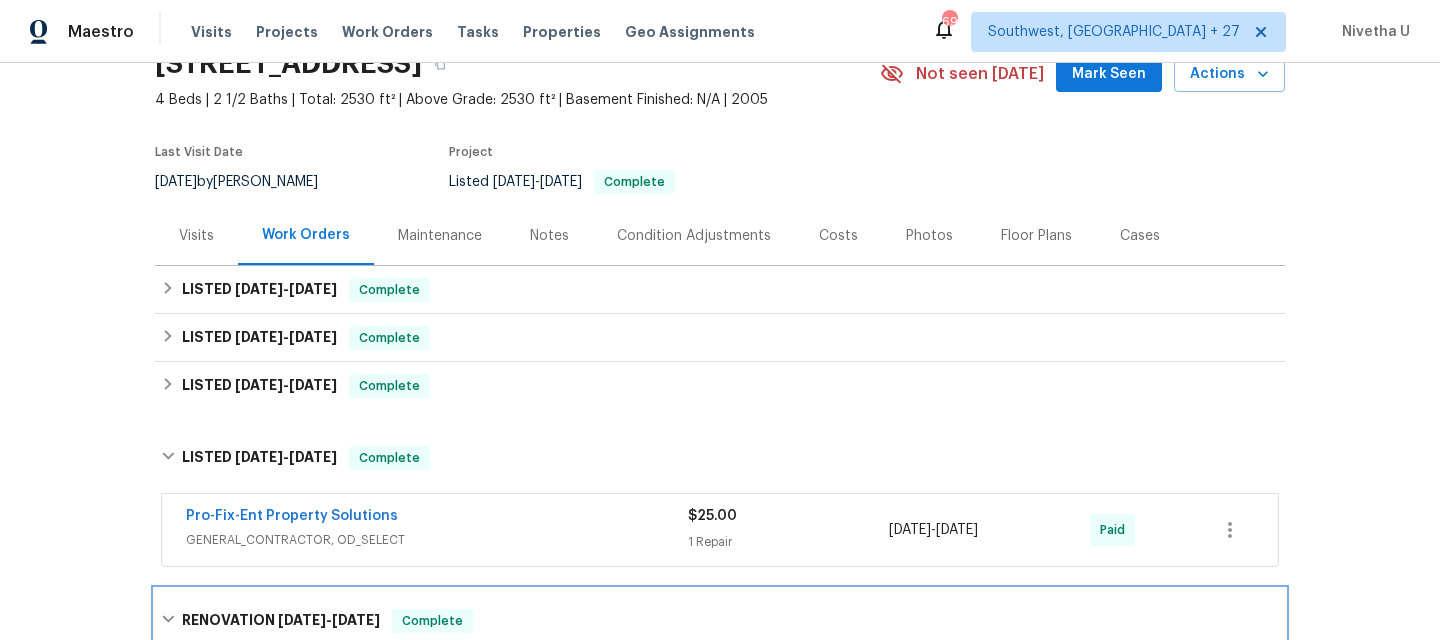 scroll, scrollTop: 96, scrollLeft: 0, axis: vertical 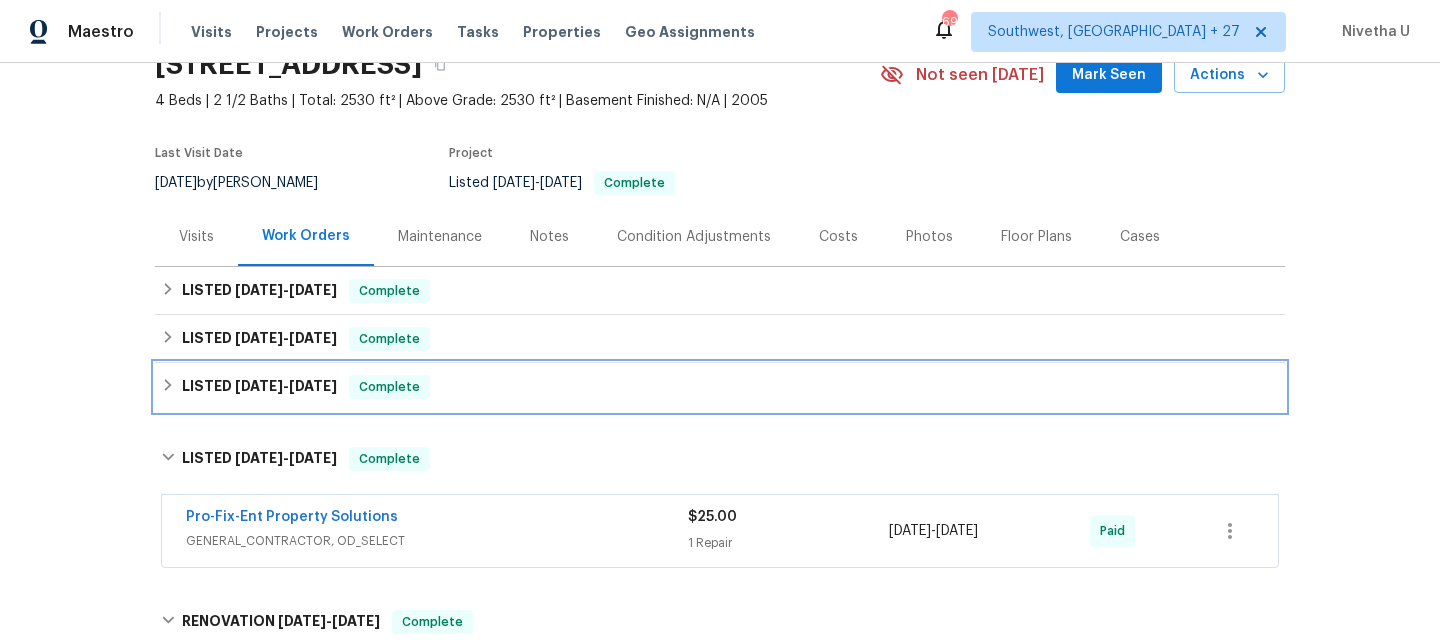 click on "LISTED   [DATE]  -  [DATE] Complete" at bounding box center (720, 387) 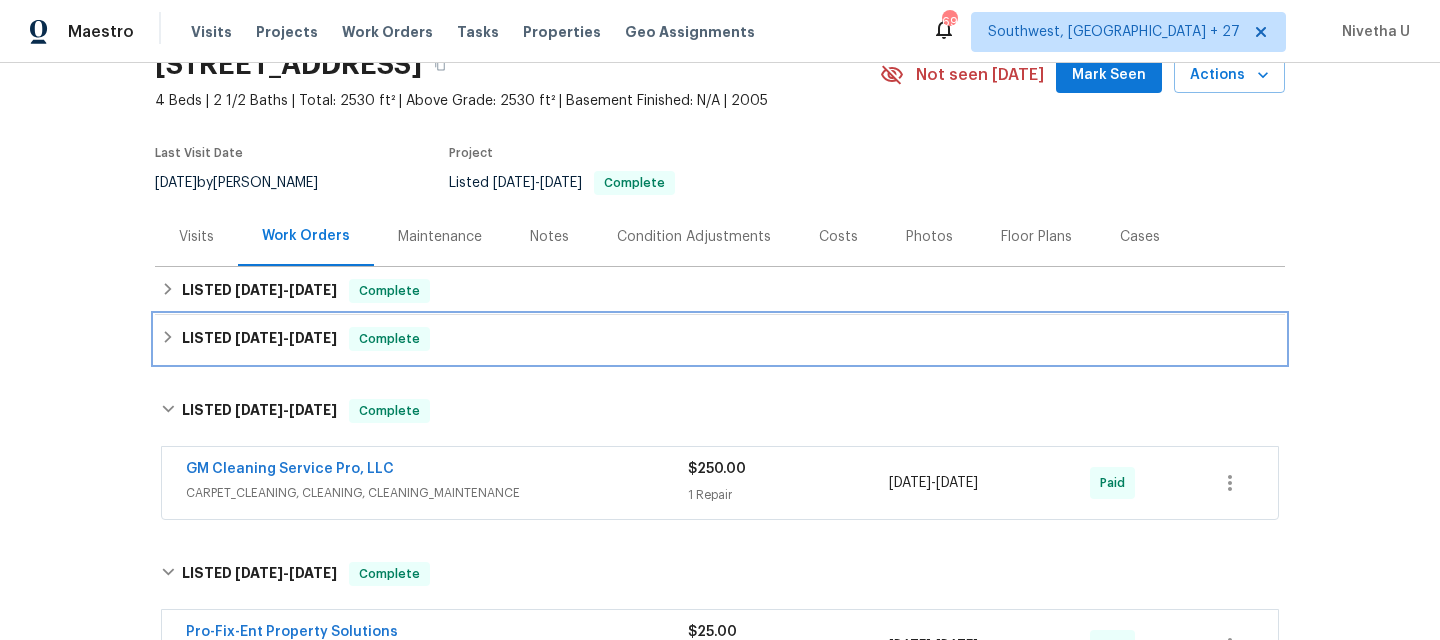 click on "LISTED   [DATE]  -  [DATE] Complete" at bounding box center (720, 339) 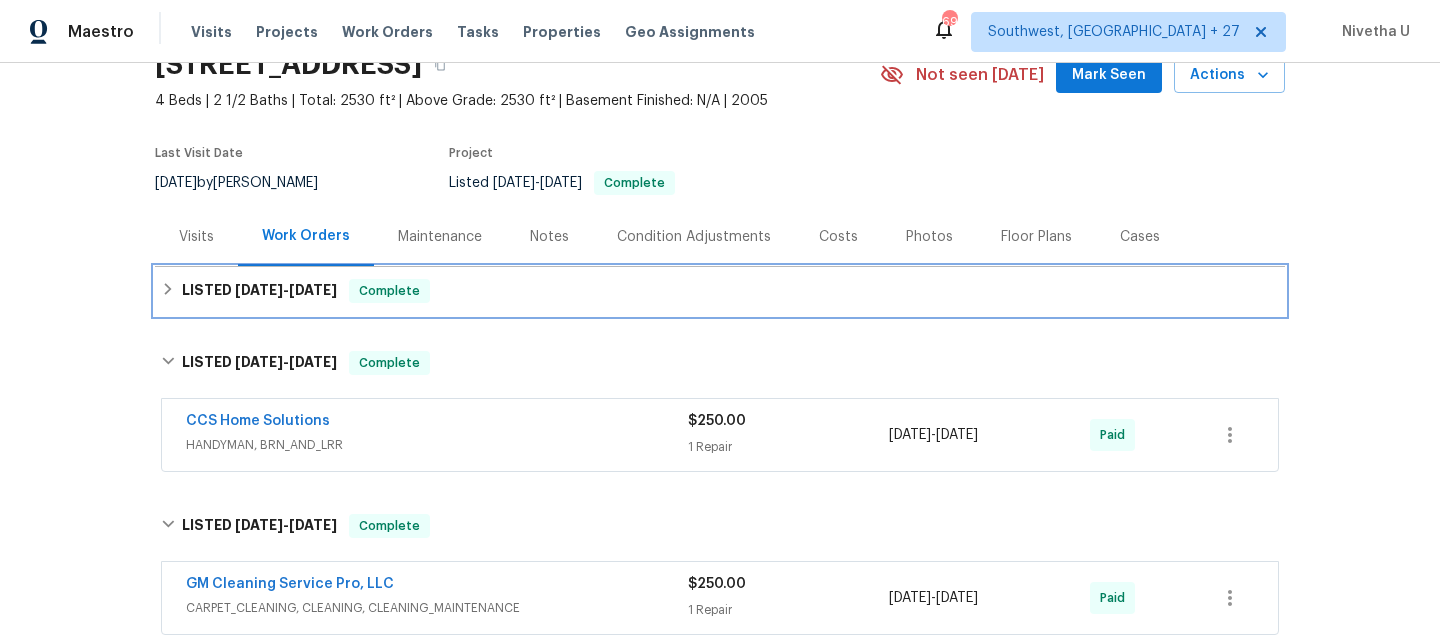 click on "LISTED   [DATE]  -  [DATE] Complete" at bounding box center (720, 291) 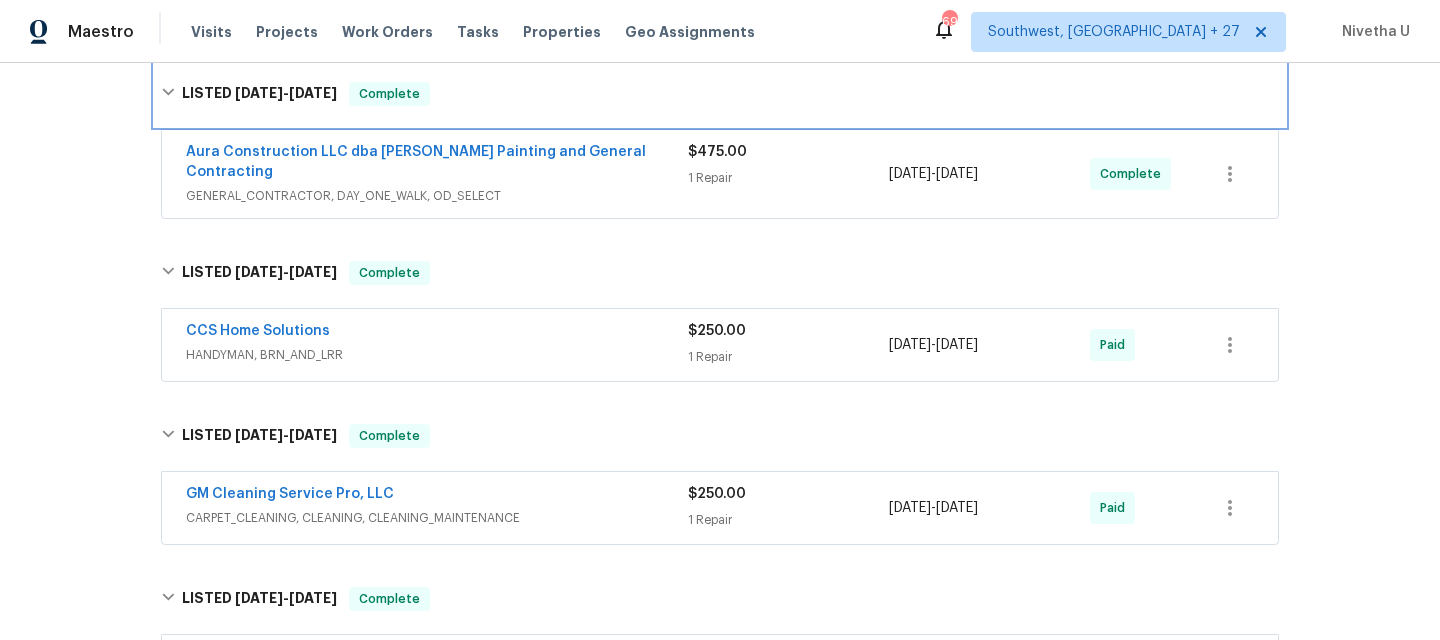 scroll, scrollTop: 319, scrollLeft: 0, axis: vertical 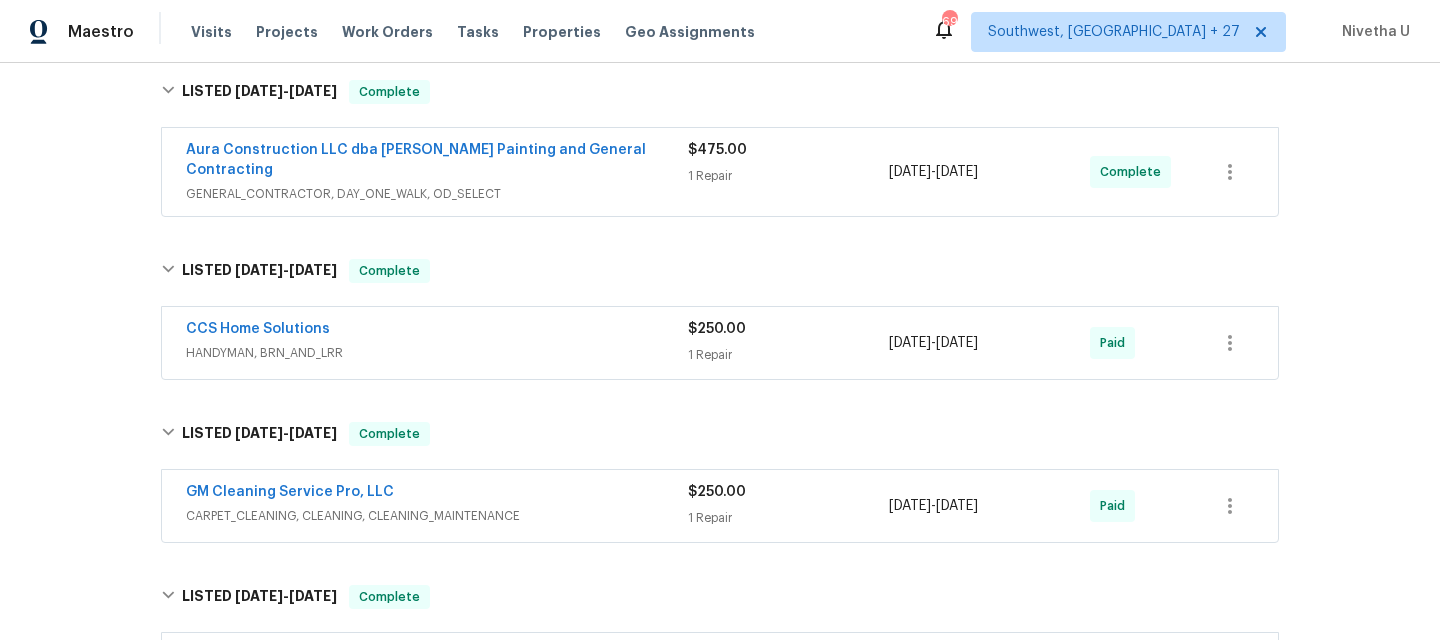 click on "CCS Home Solutions" at bounding box center (437, 331) 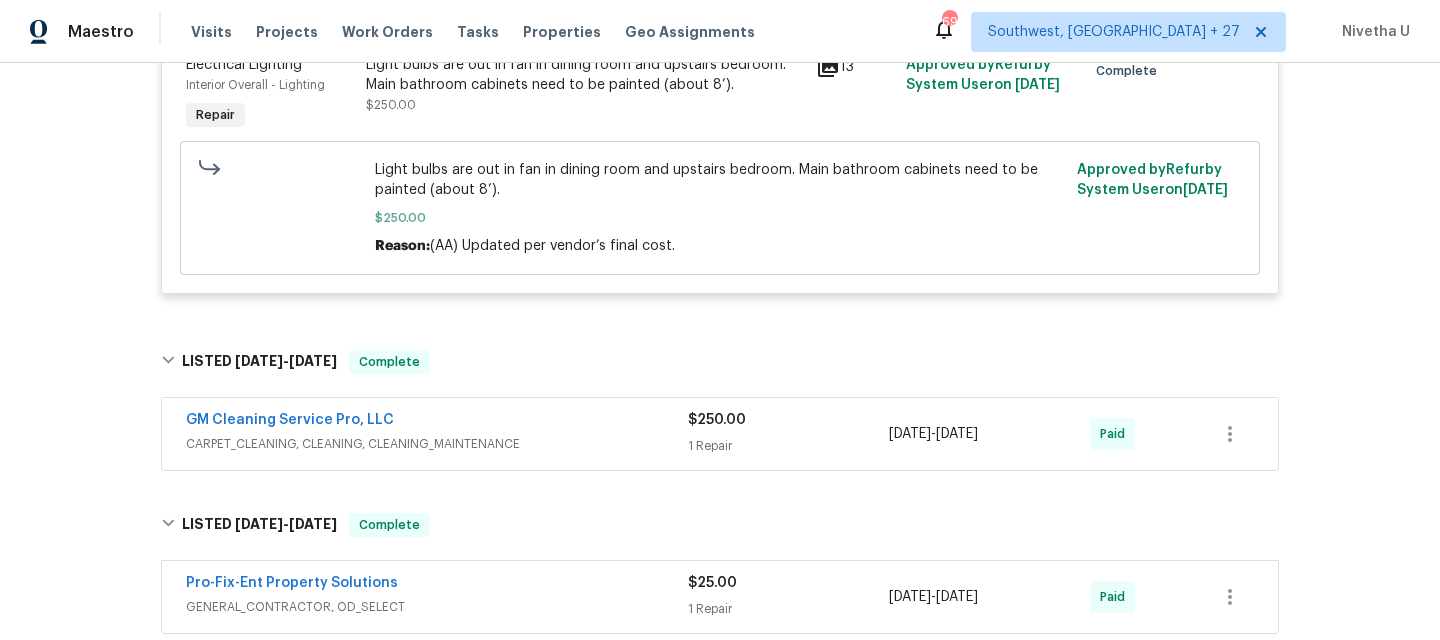 click on "GM Cleaning Service Pro, LLC" at bounding box center [437, 422] 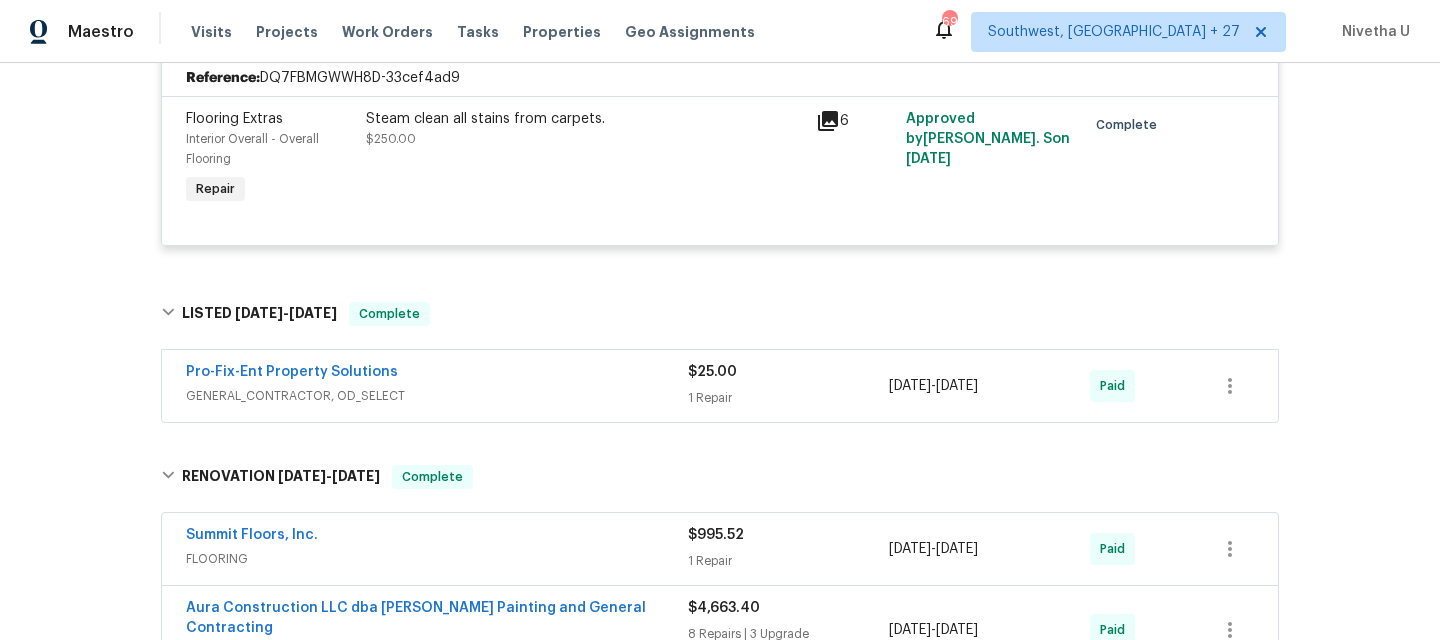 scroll, scrollTop: 1133, scrollLeft: 0, axis: vertical 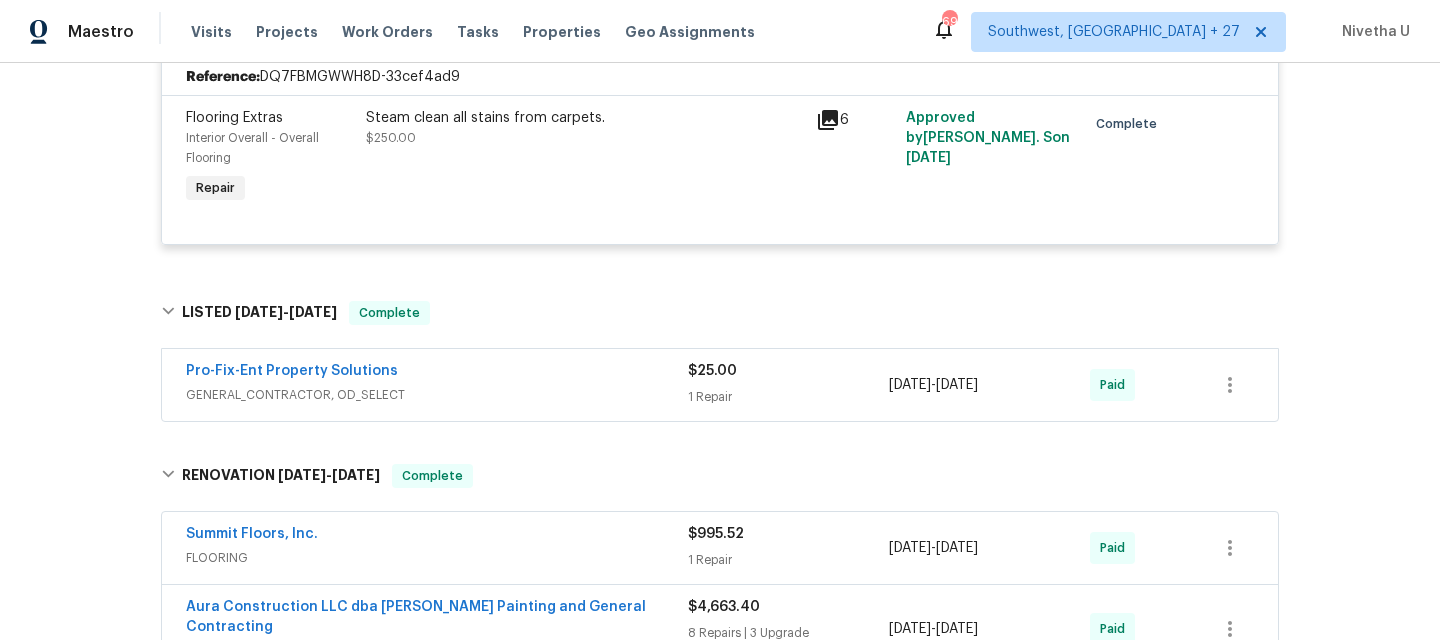 click on "Pro-Fix-Ent Property Solutions" at bounding box center [437, 373] 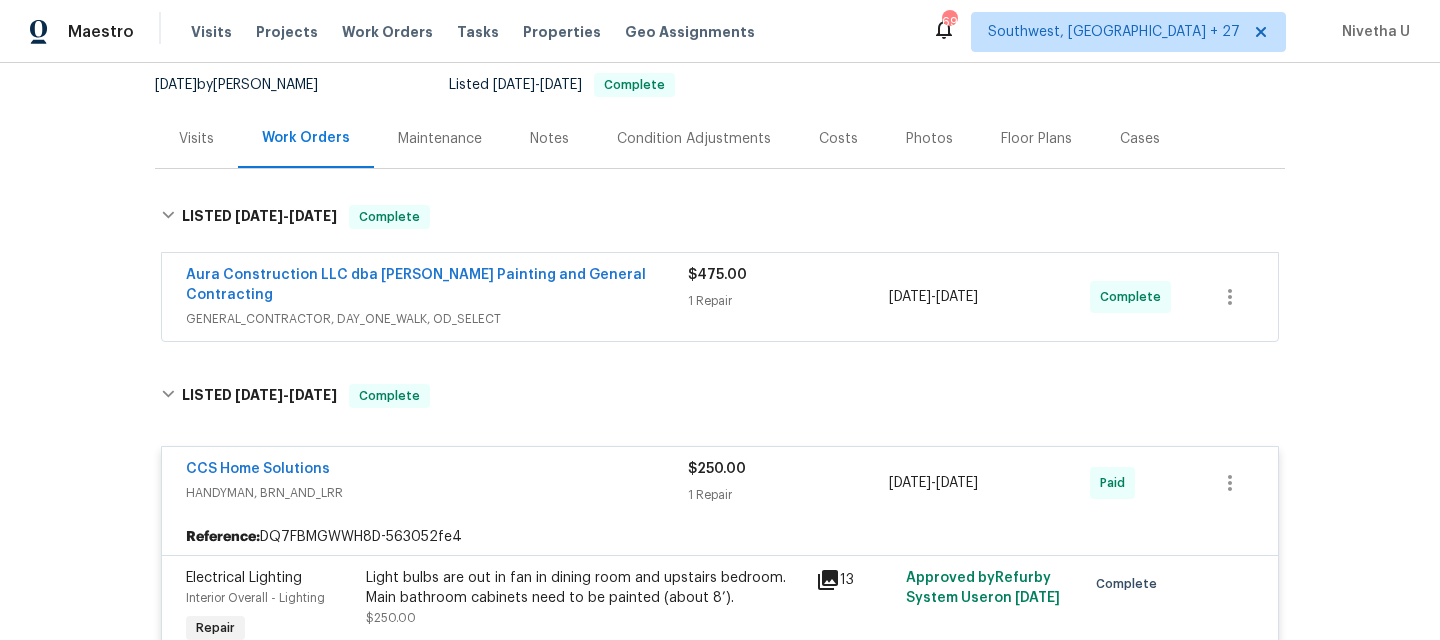 scroll, scrollTop: 154, scrollLeft: 0, axis: vertical 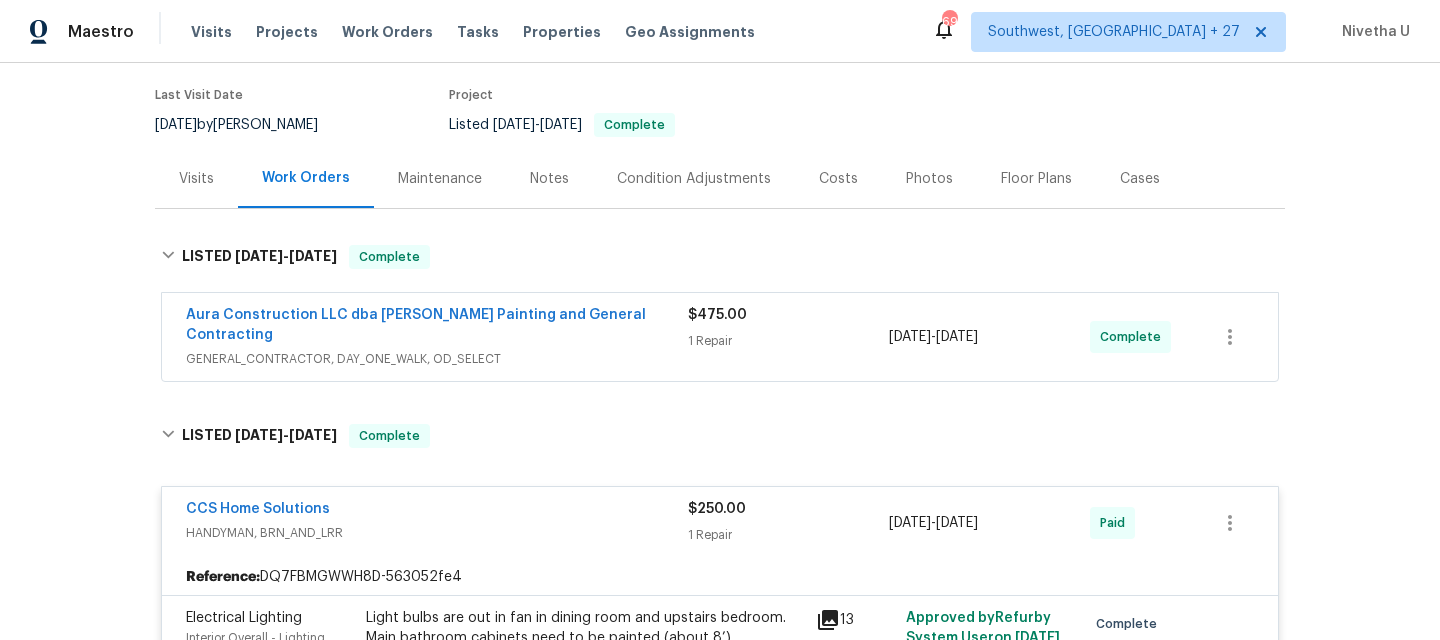 click on "GENERAL_CONTRACTOR, DAY_ONE_WALK, OD_SELECT" at bounding box center [437, 359] 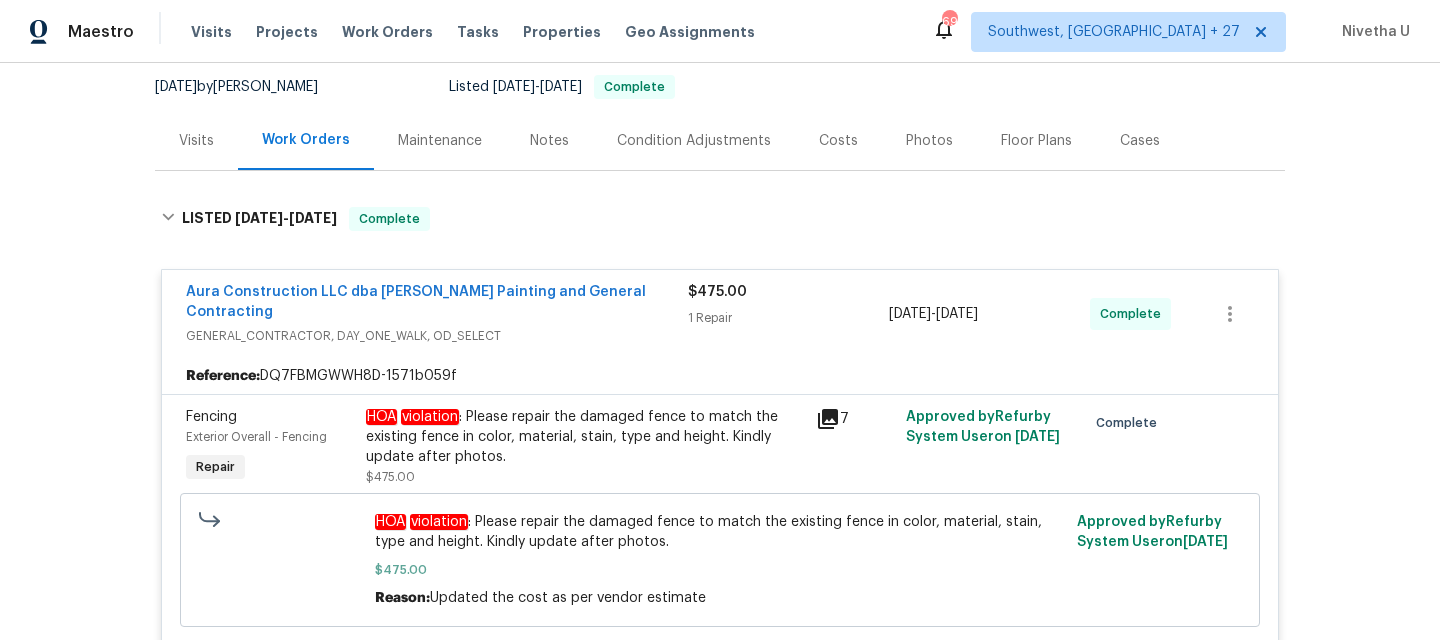 scroll, scrollTop: 193, scrollLeft: 0, axis: vertical 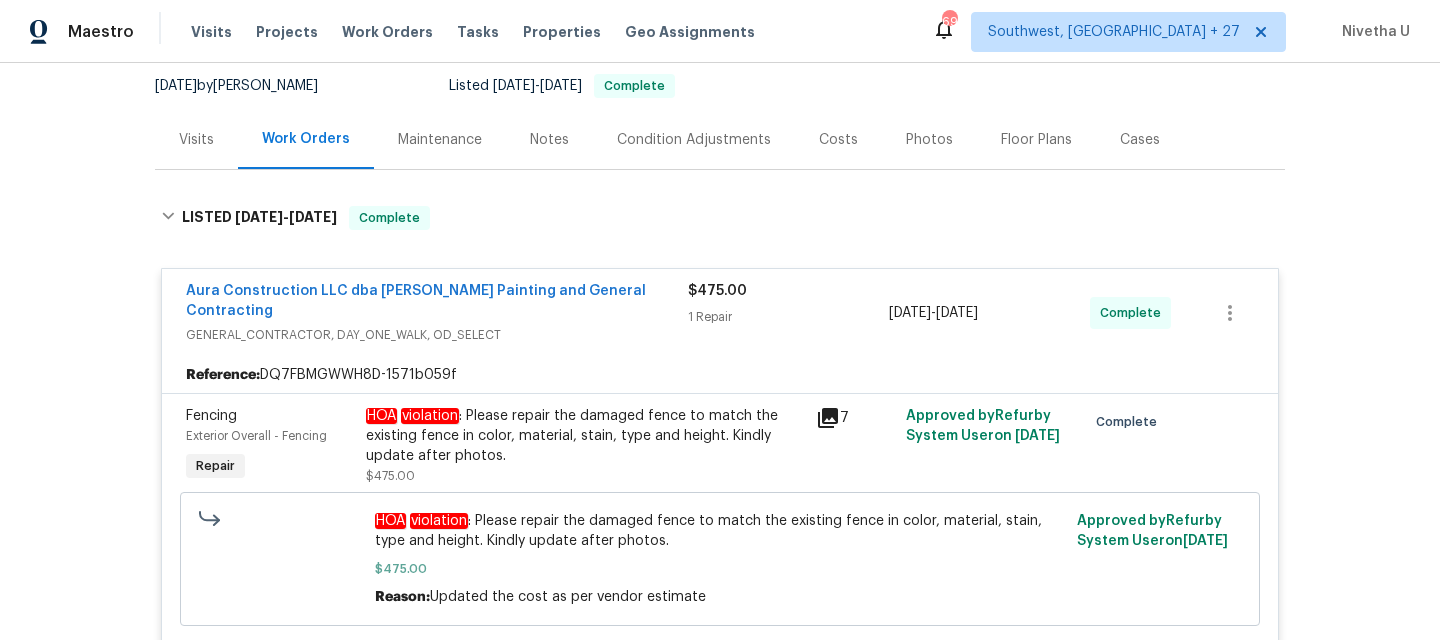 click on "Aura Construction LLC dba [PERSON_NAME] Painting and General Contracting" at bounding box center [437, 303] 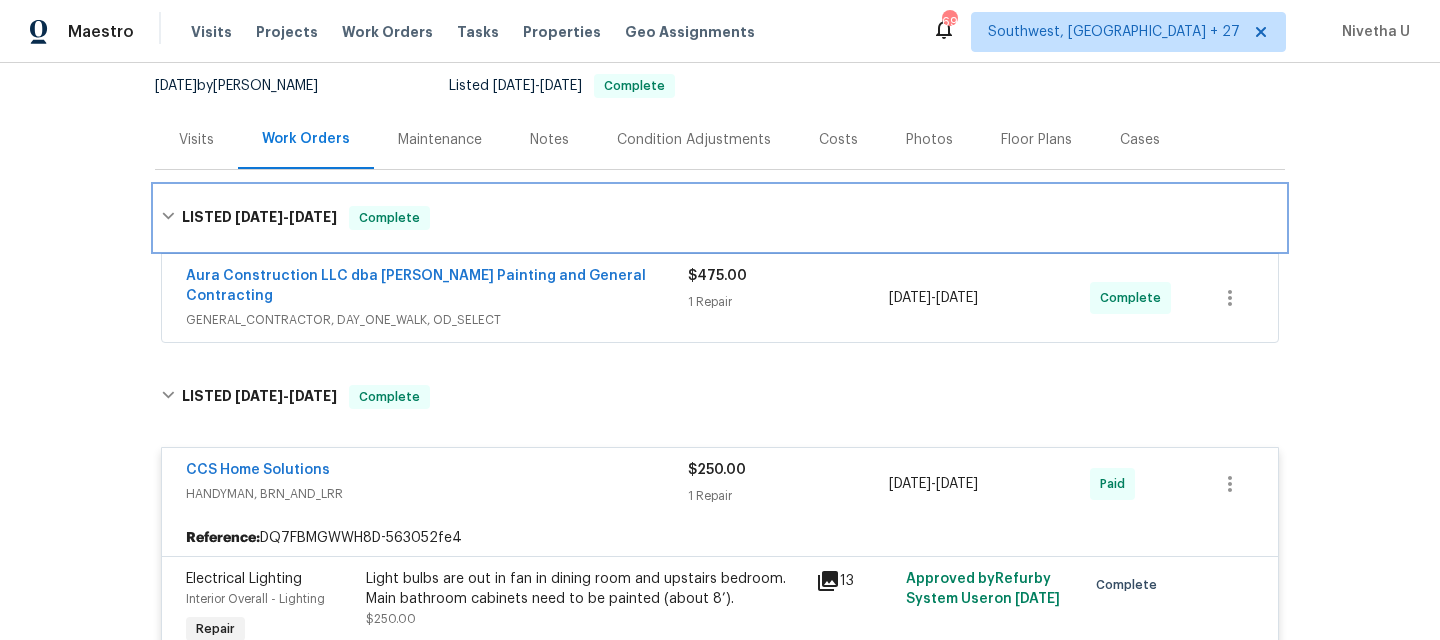 click on "LISTED   [DATE]  -  [DATE] Complete" at bounding box center (720, 218) 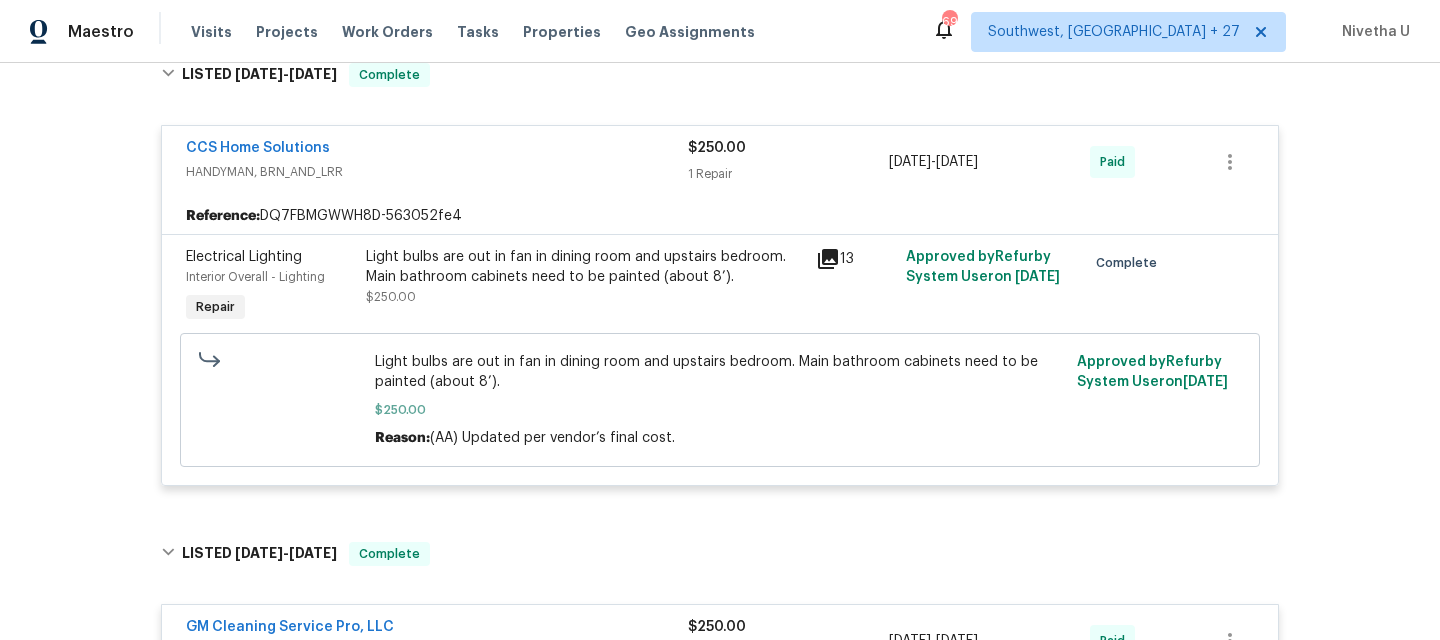 scroll, scrollTop: 385, scrollLeft: 0, axis: vertical 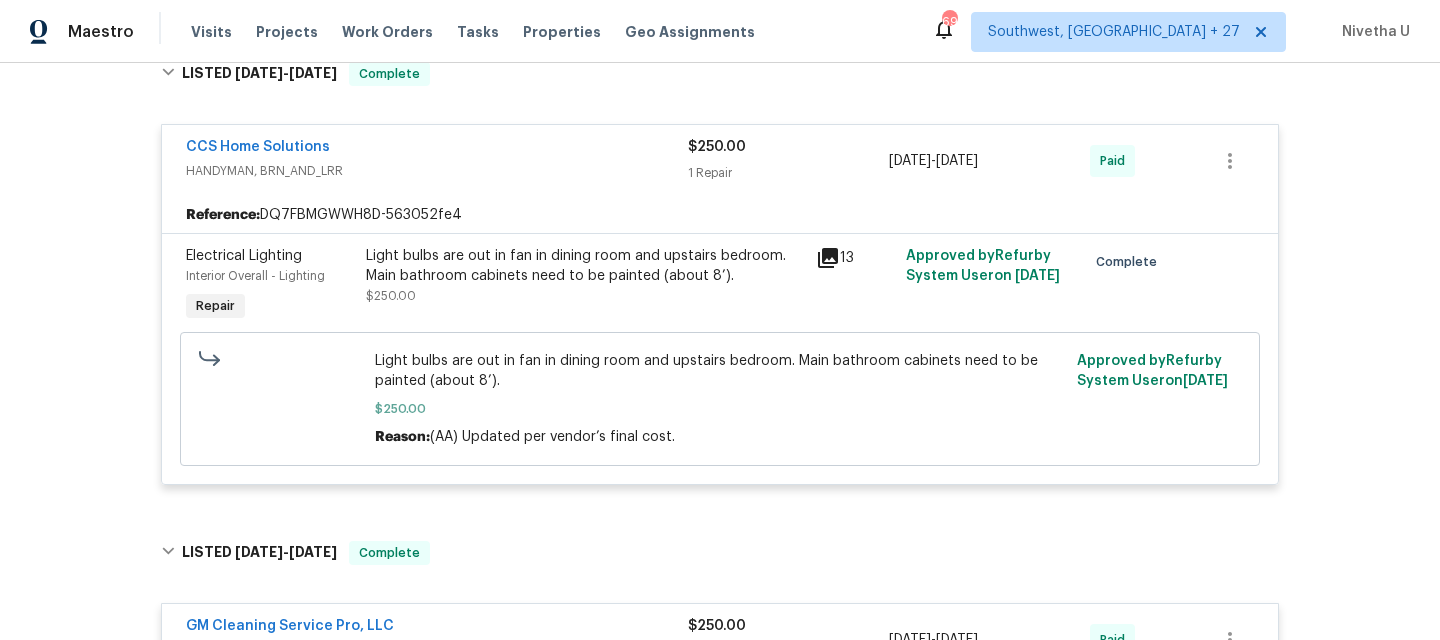 click on "CCS Home Solutions" at bounding box center [437, 149] 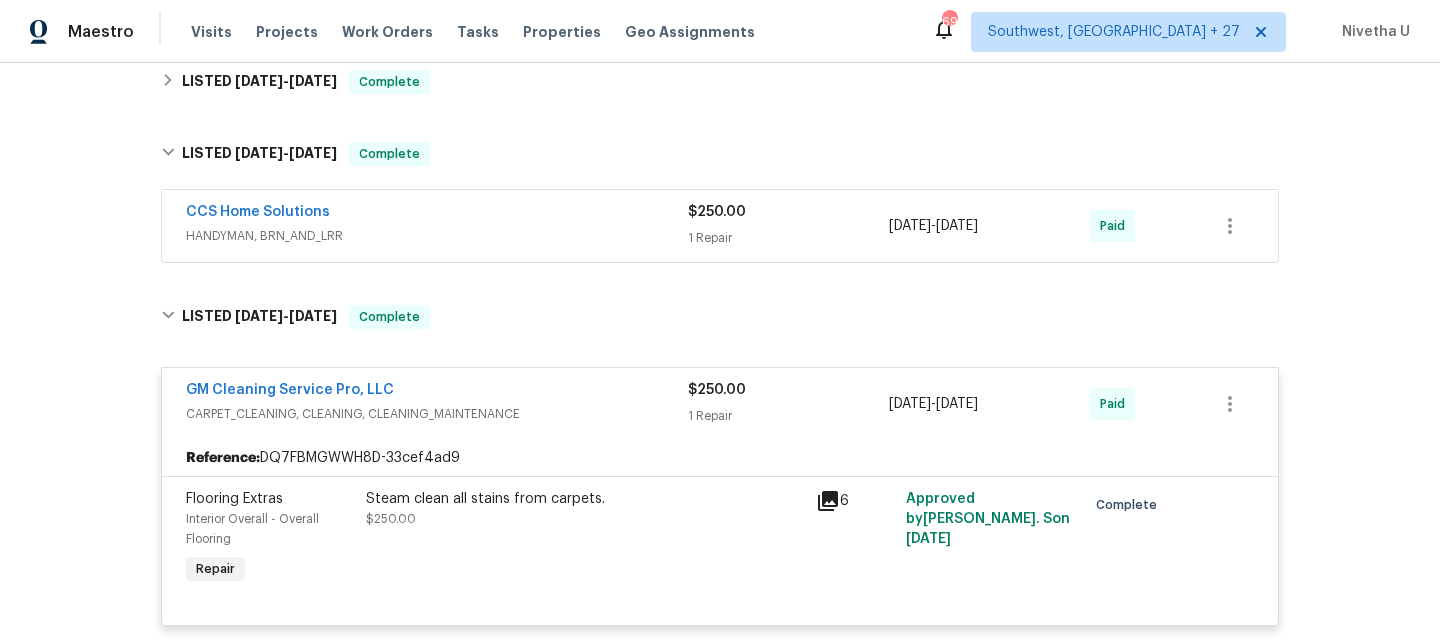 scroll, scrollTop: 288, scrollLeft: 0, axis: vertical 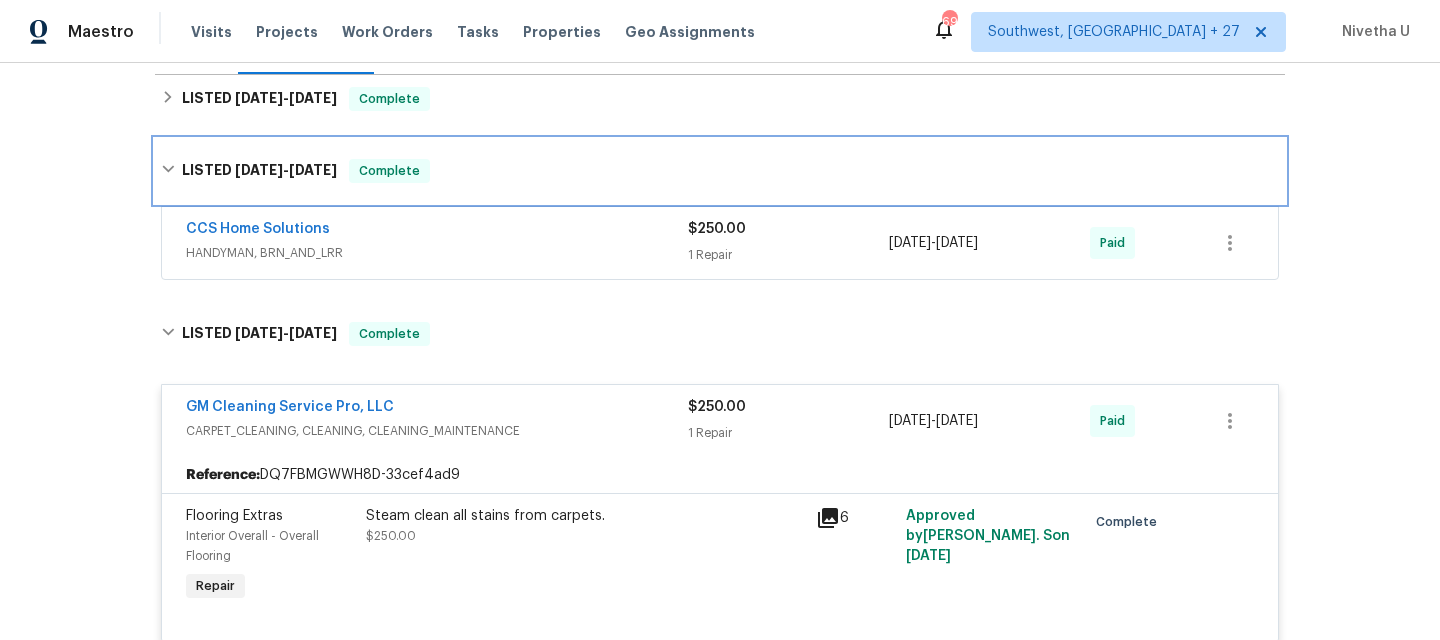 click on "LISTED   [DATE]  -  [DATE] Complete" at bounding box center [720, 171] 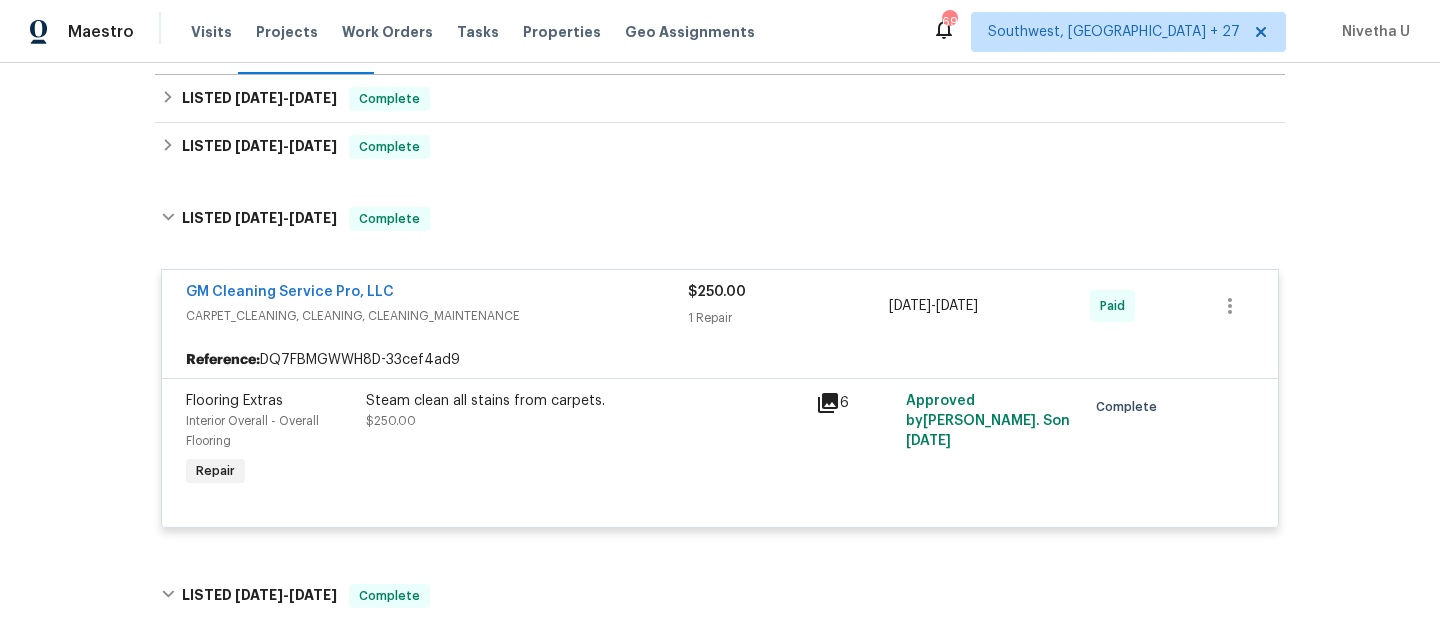 click on "GM Cleaning Service Pro, LLC" at bounding box center [437, 294] 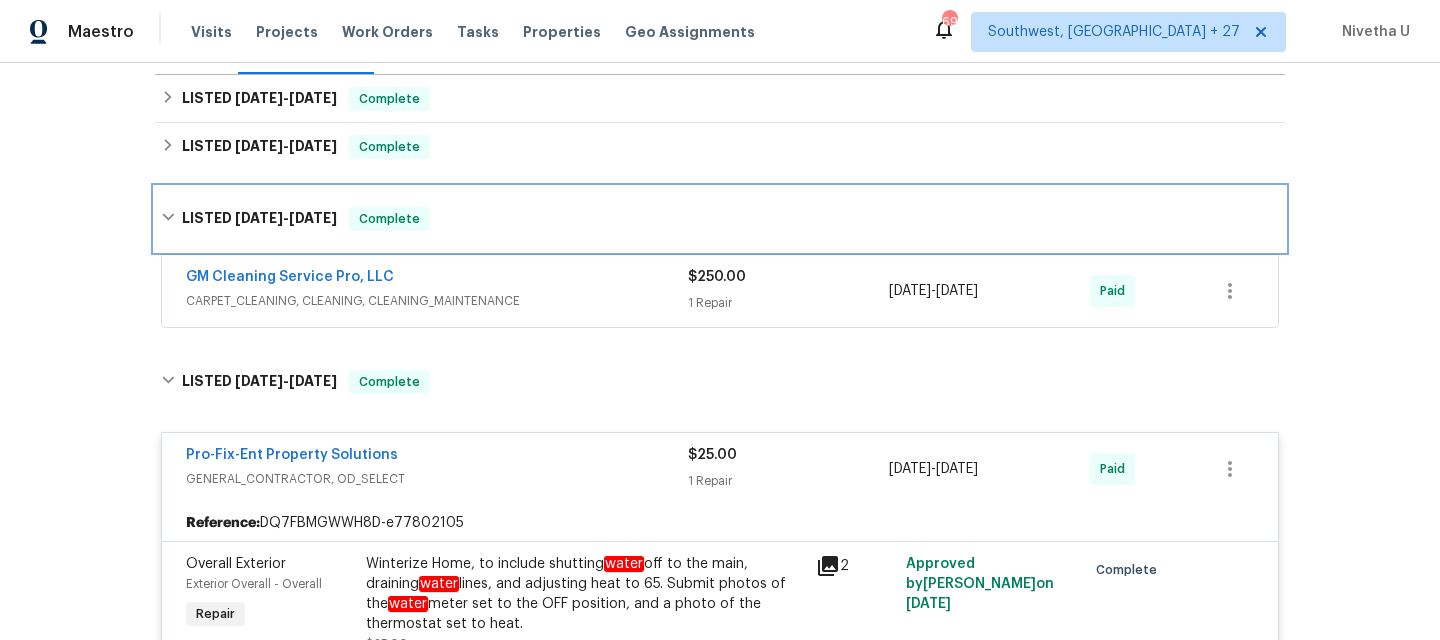 click on "LISTED   [DATE]  -  [DATE] Complete" at bounding box center [720, 219] 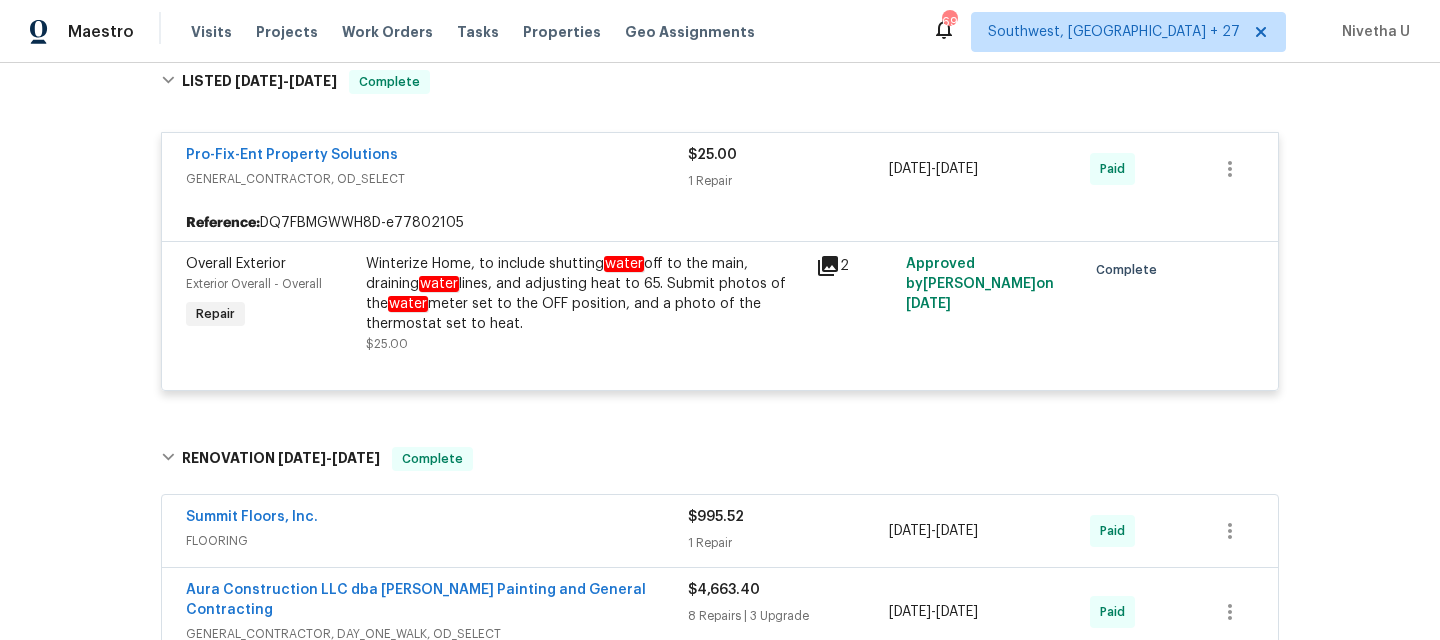 scroll, scrollTop: 476, scrollLeft: 0, axis: vertical 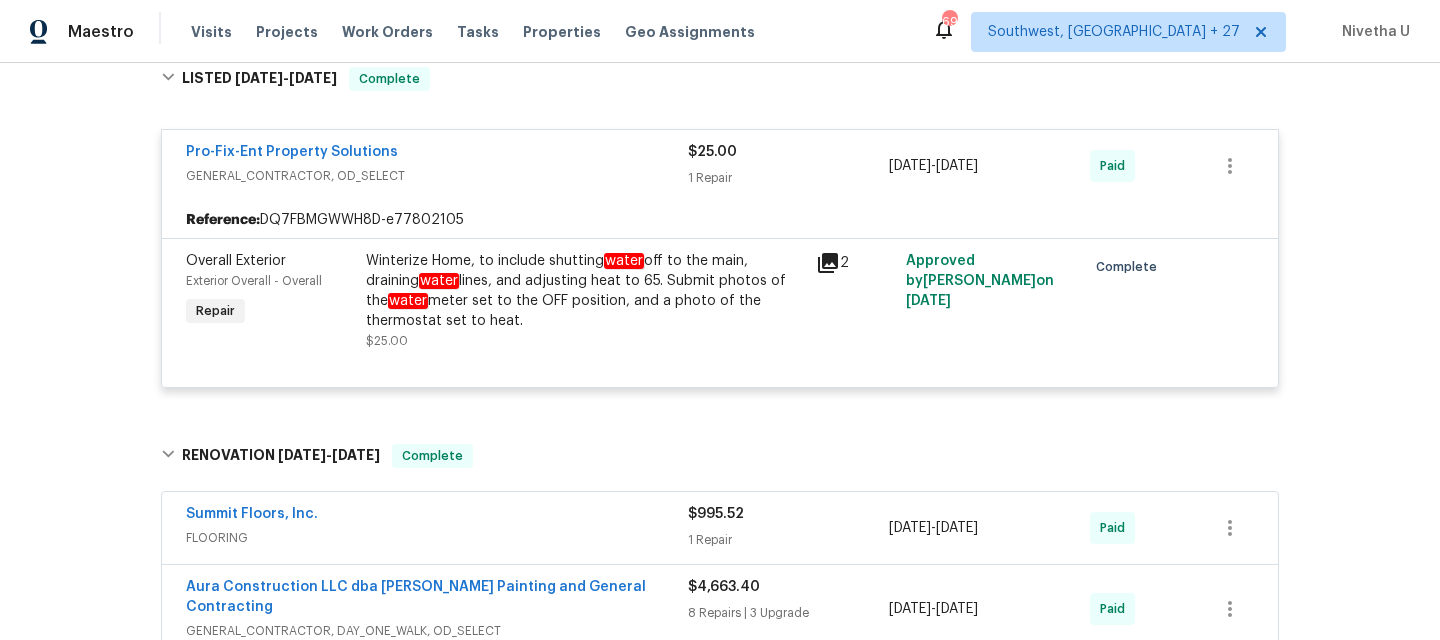 click on "Pro-Fix-Ent Property Solutions GENERAL_CONTRACTOR, OD_SELECT $25.00 1 Repair [DATE]  -  [DATE] Paid" at bounding box center [720, 166] 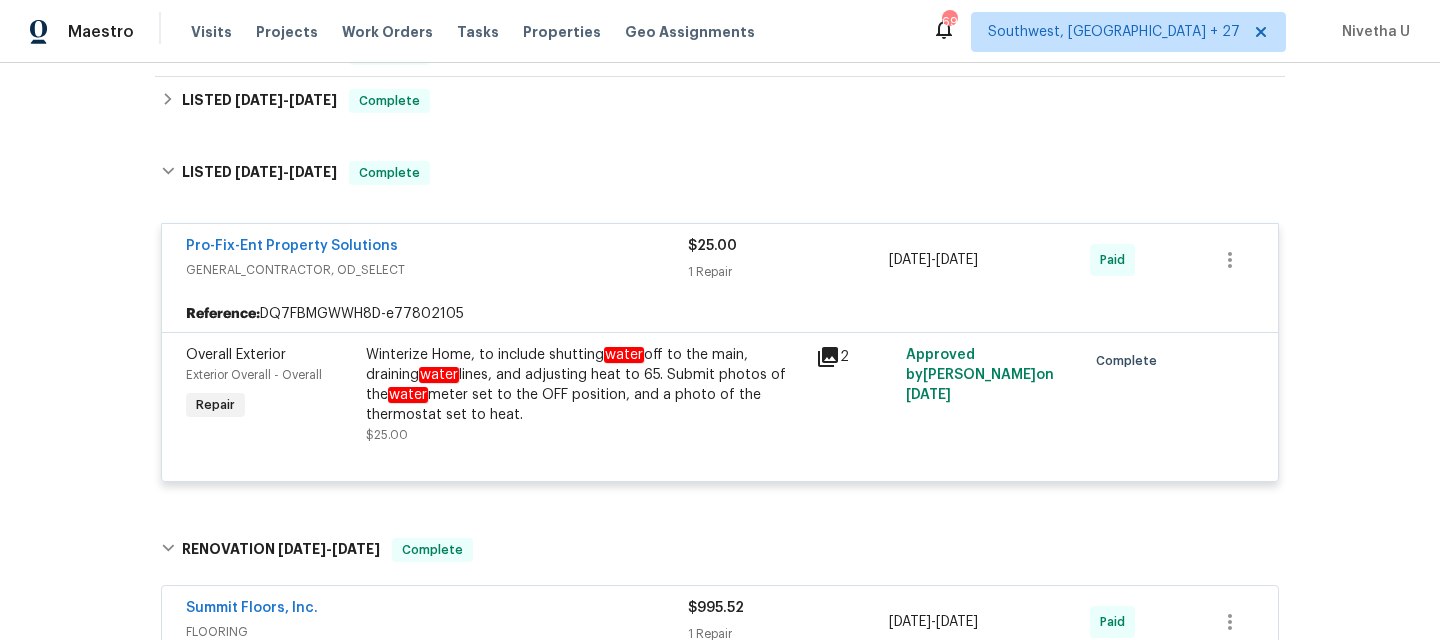 scroll, scrollTop: 378, scrollLeft: 0, axis: vertical 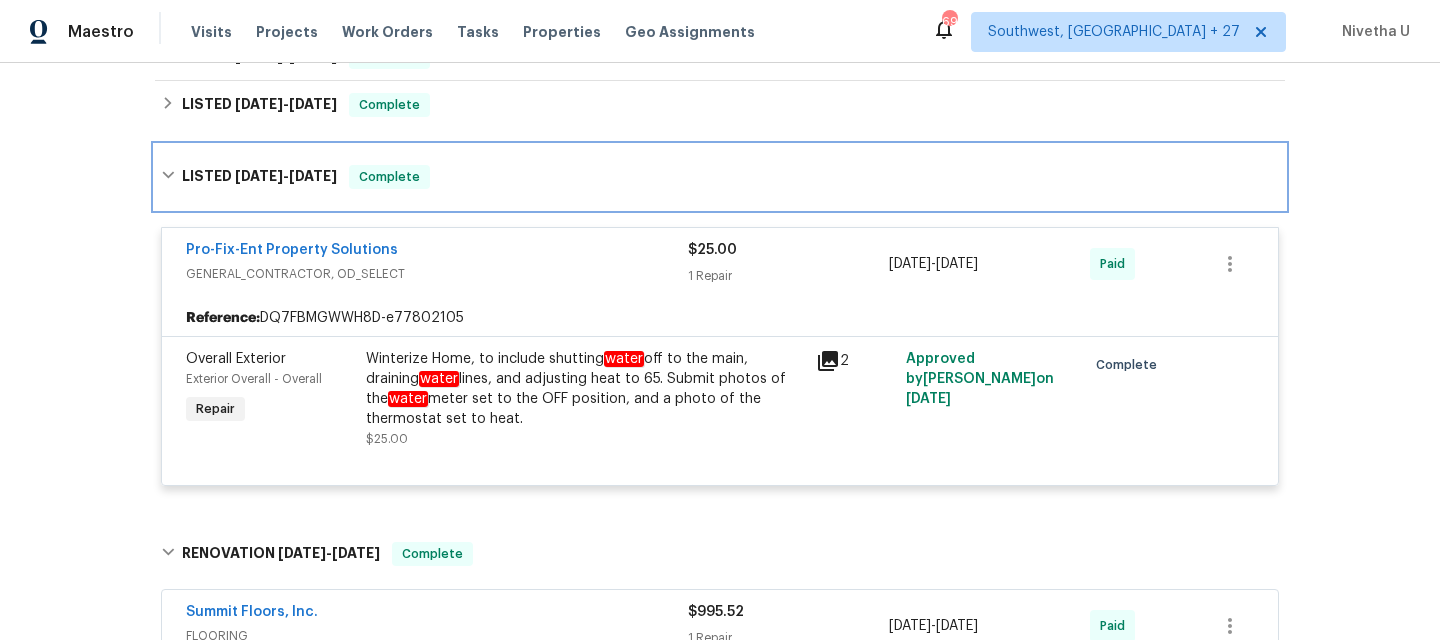 click on "LISTED   [DATE]  -  [DATE] Complete" at bounding box center [720, 177] 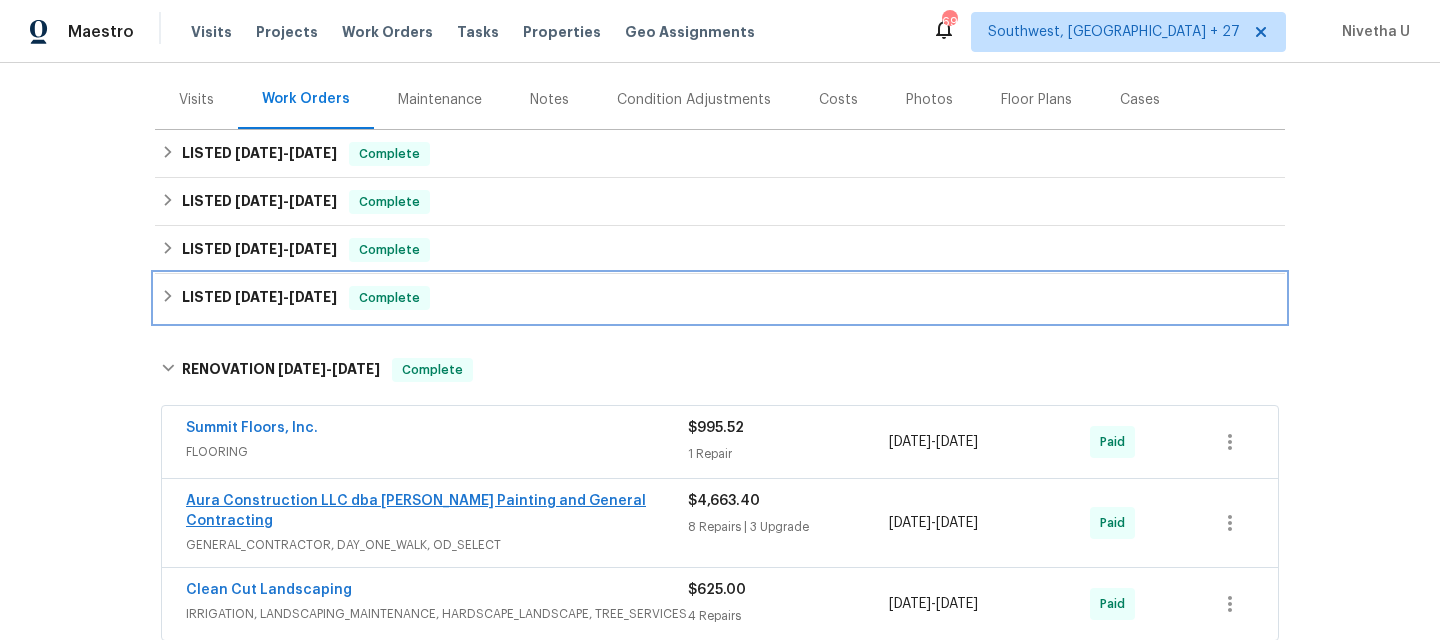 scroll, scrollTop: 231, scrollLeft: 0, axis: vertical 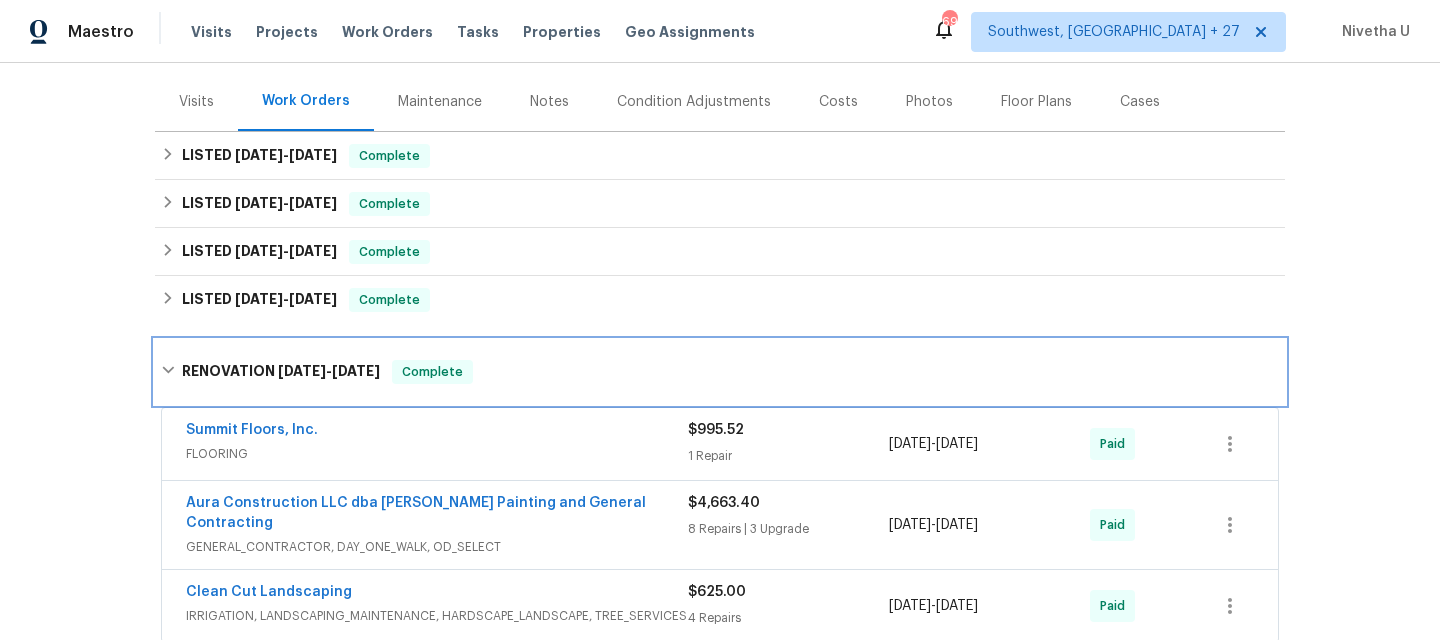 click on "RENOVATION   [DATE]  -  [DATE] Complete" at bounding box center [720, 372] 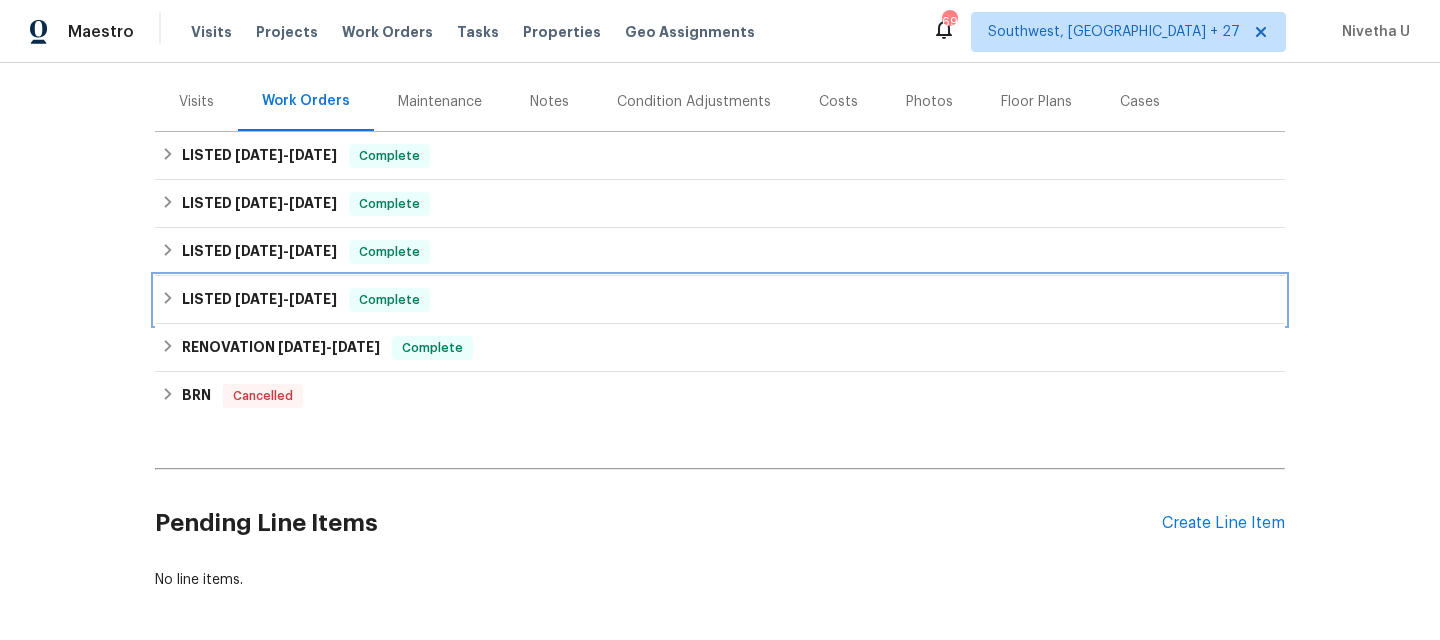 click on "LISTED   [DATE]  -  [DATE] Complete" at bounding box center [720, 300] 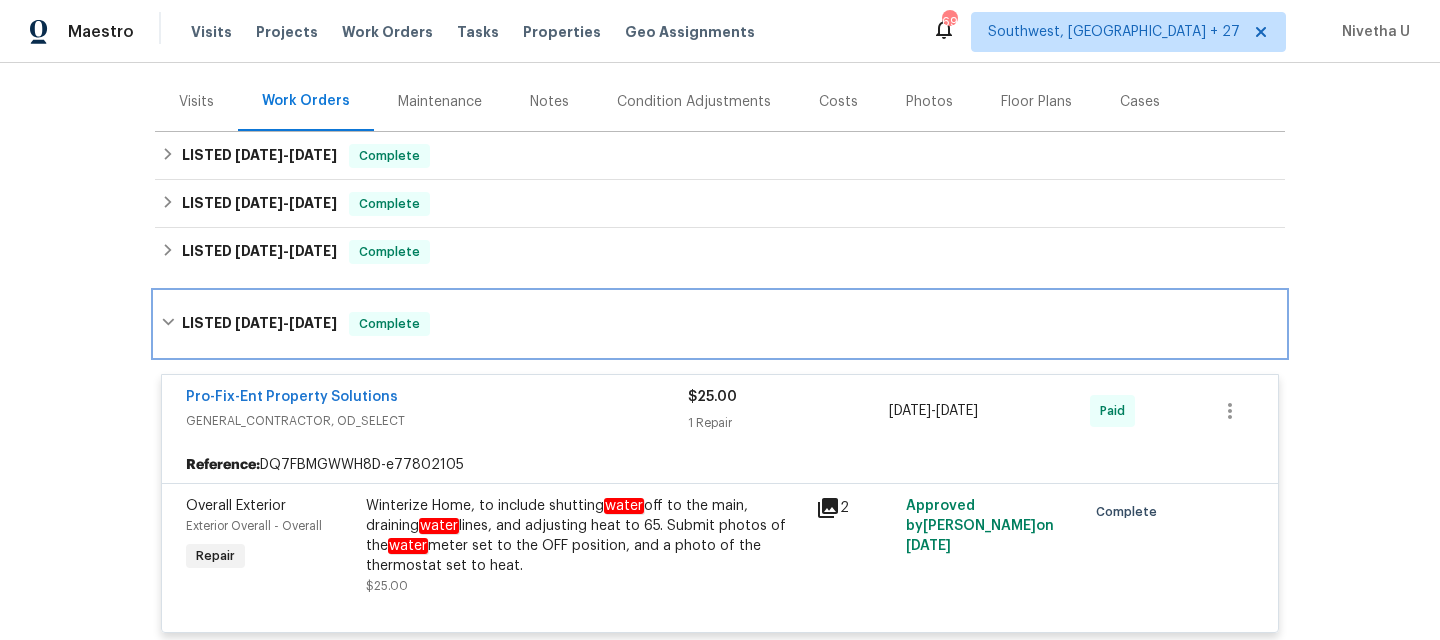 click on "LISTED   [DATE]  -  [DATE] Complete" at bounding box center [720, 324] 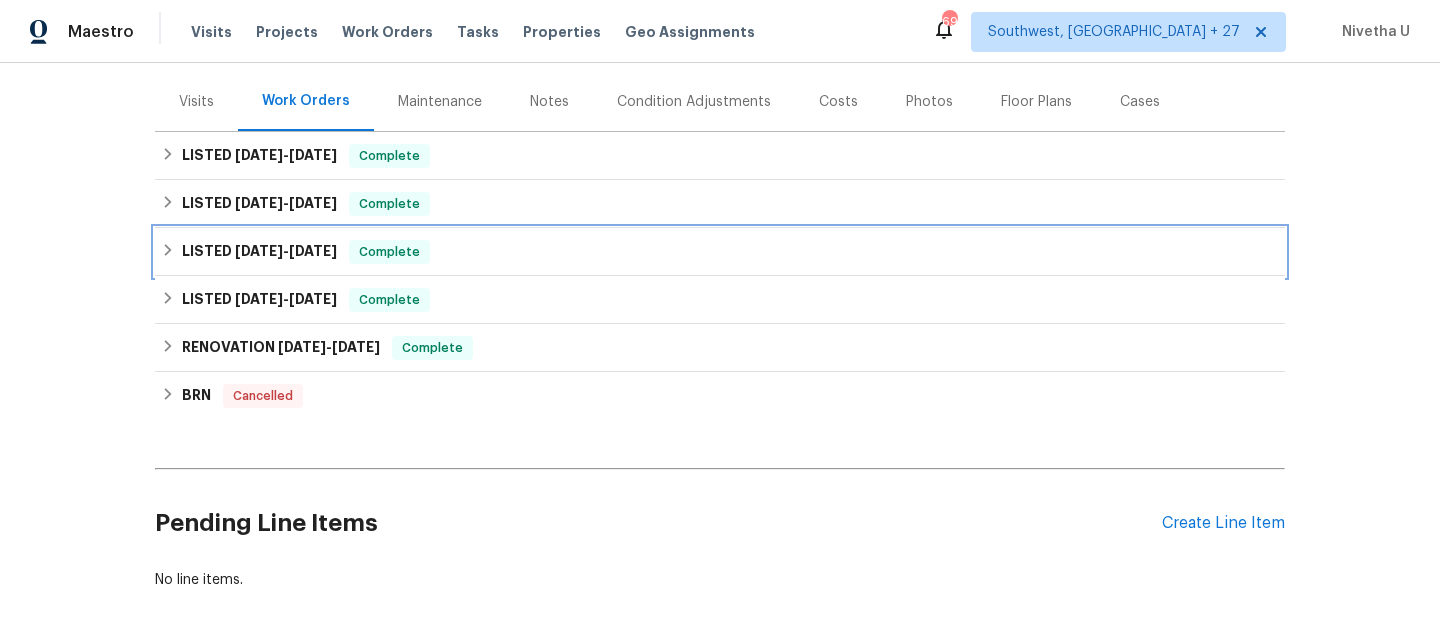 click on "LISTED   [DATE]  -  [DATE] Complete" at bounding box center (720, 252) 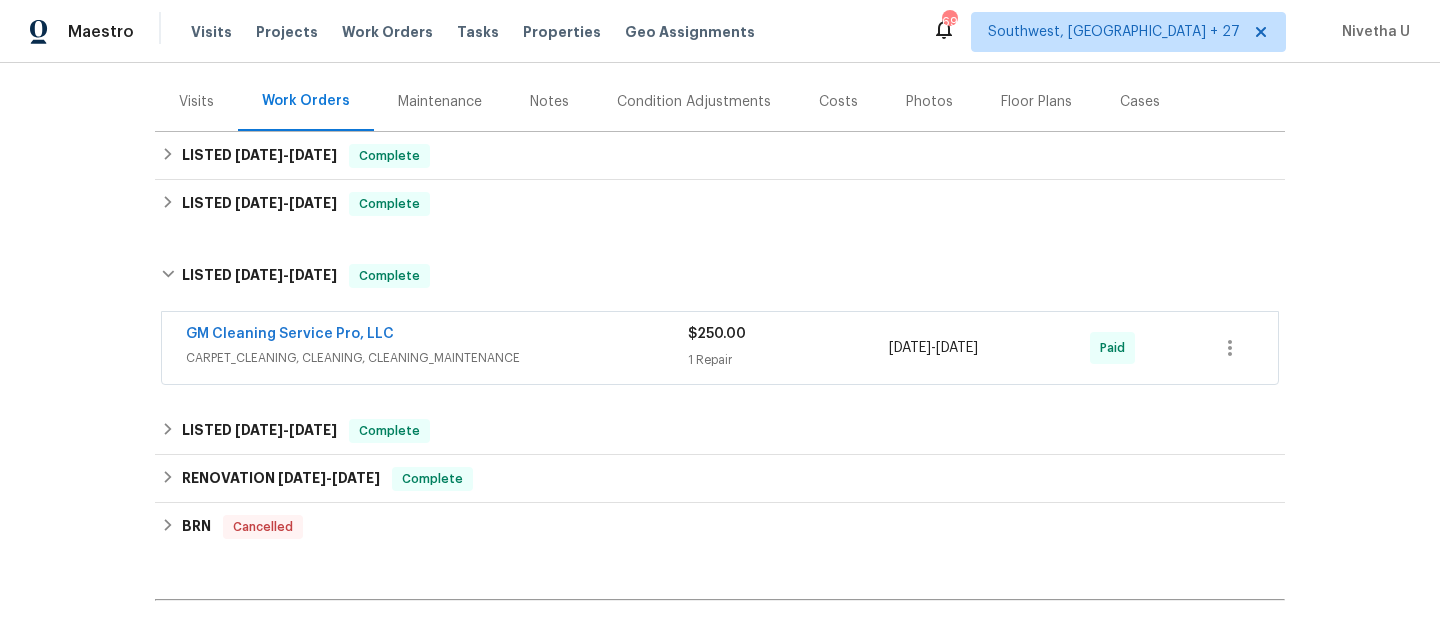 click on "GM Cleaning Service Pro, LLC CARPET_CLEANING, CLEANING, CLEANING_MAINTENANCE" at bounding box center (437, 348) 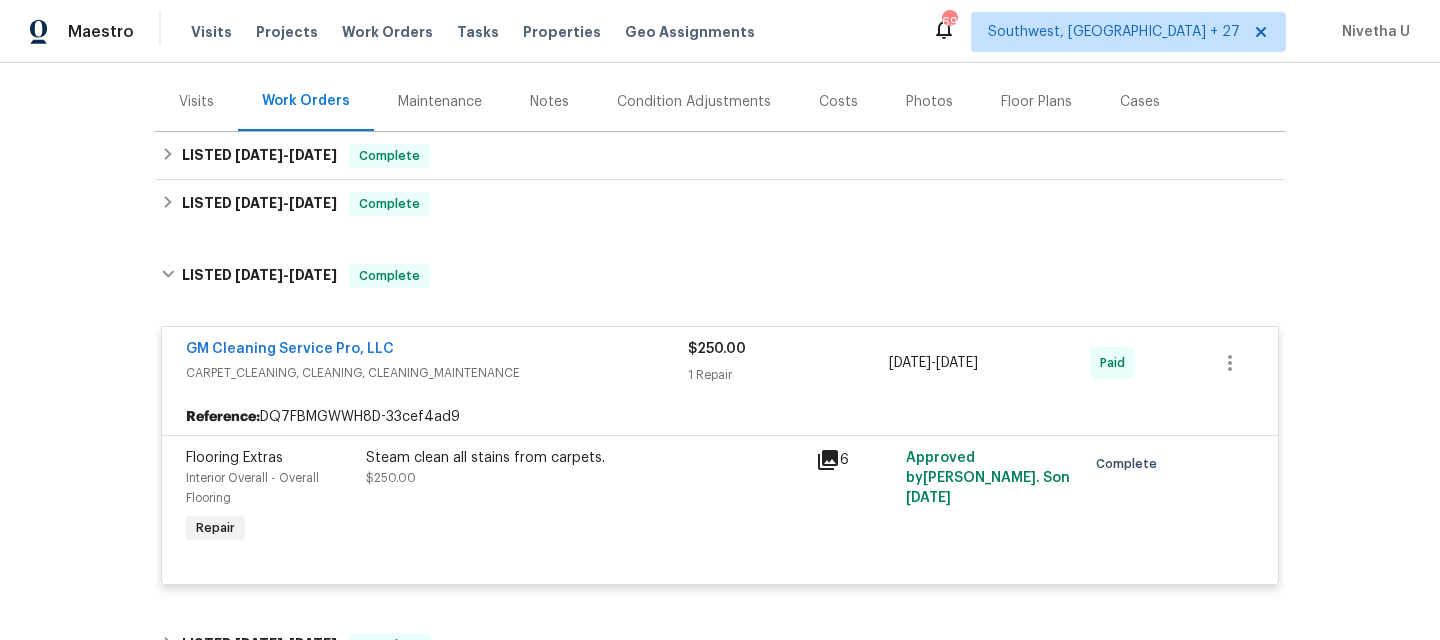 click on "CARPET_CLEANING, CLEANING, CLEANING_MAINTENANCE" at bounding box center (437, 373) 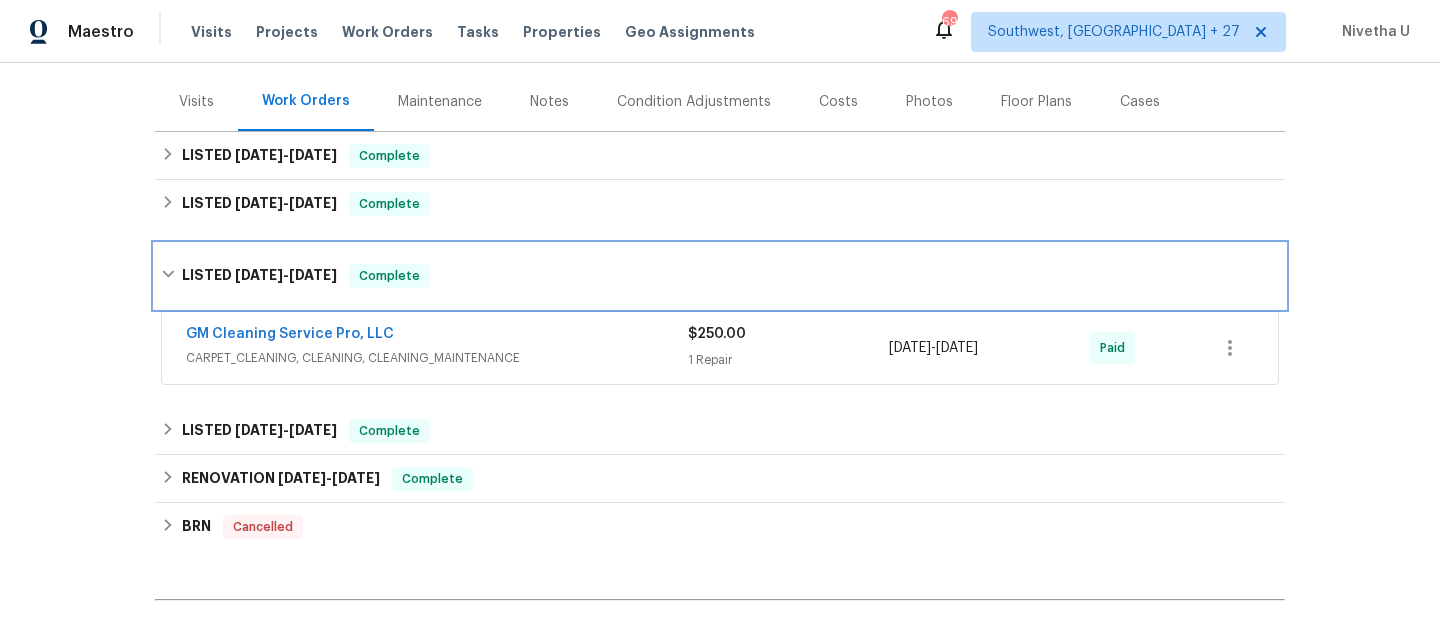 click on "LISTED   [DATE]  -  [DATE] Complete" at bounding box center (720, 276) 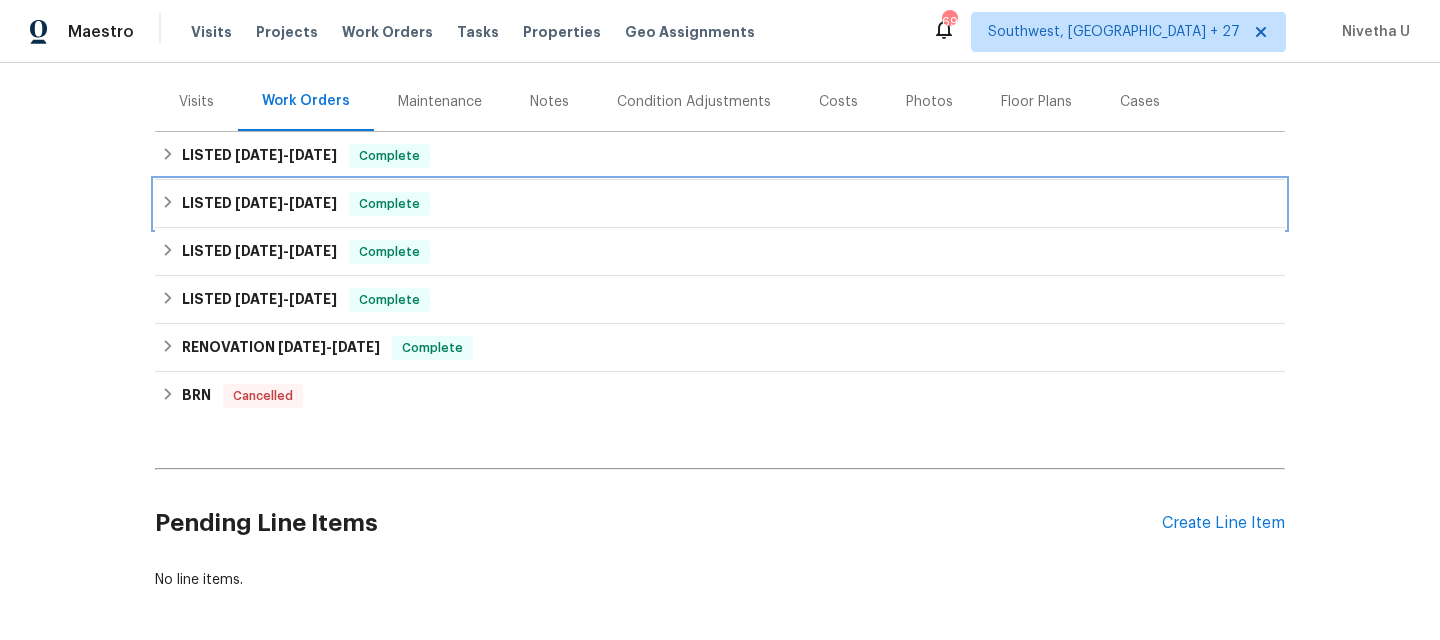 click on "LISTED   [DATE]  -  [DATE] Complete" at bounding box center (720, 204) 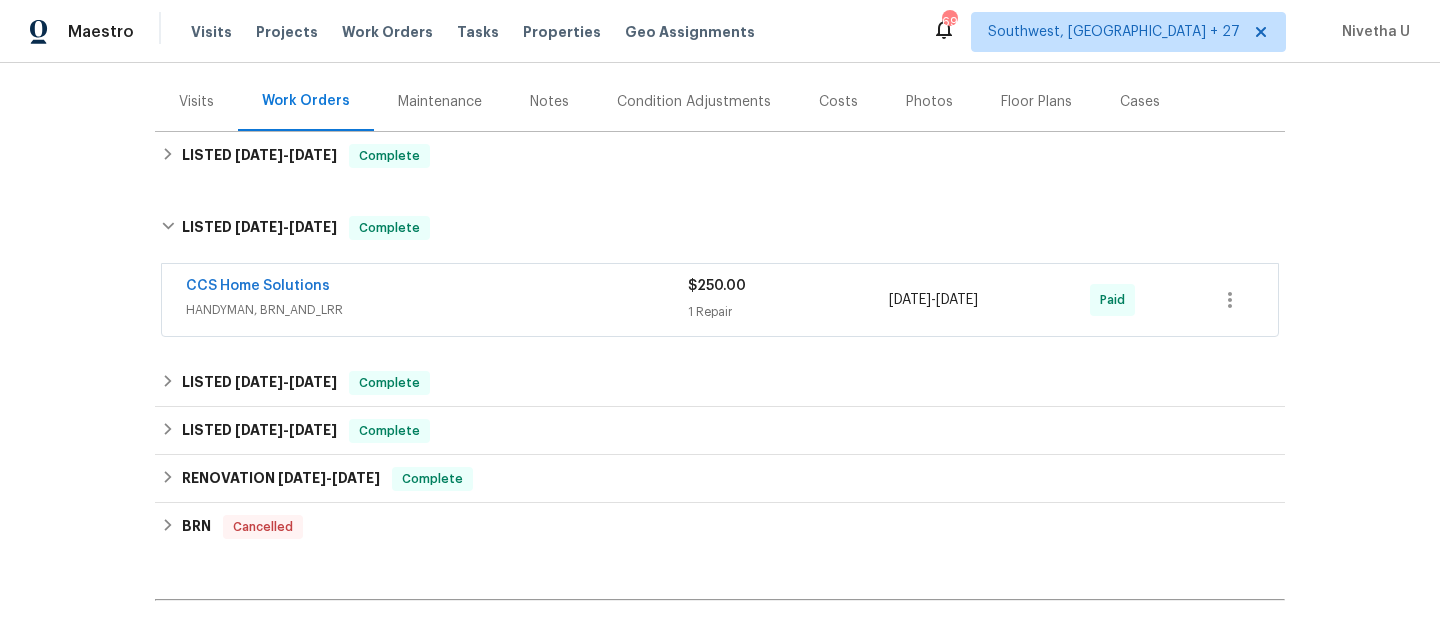 click on "HANDYMAN, BRN_AND_LRR" at bounding box center (437, 310) 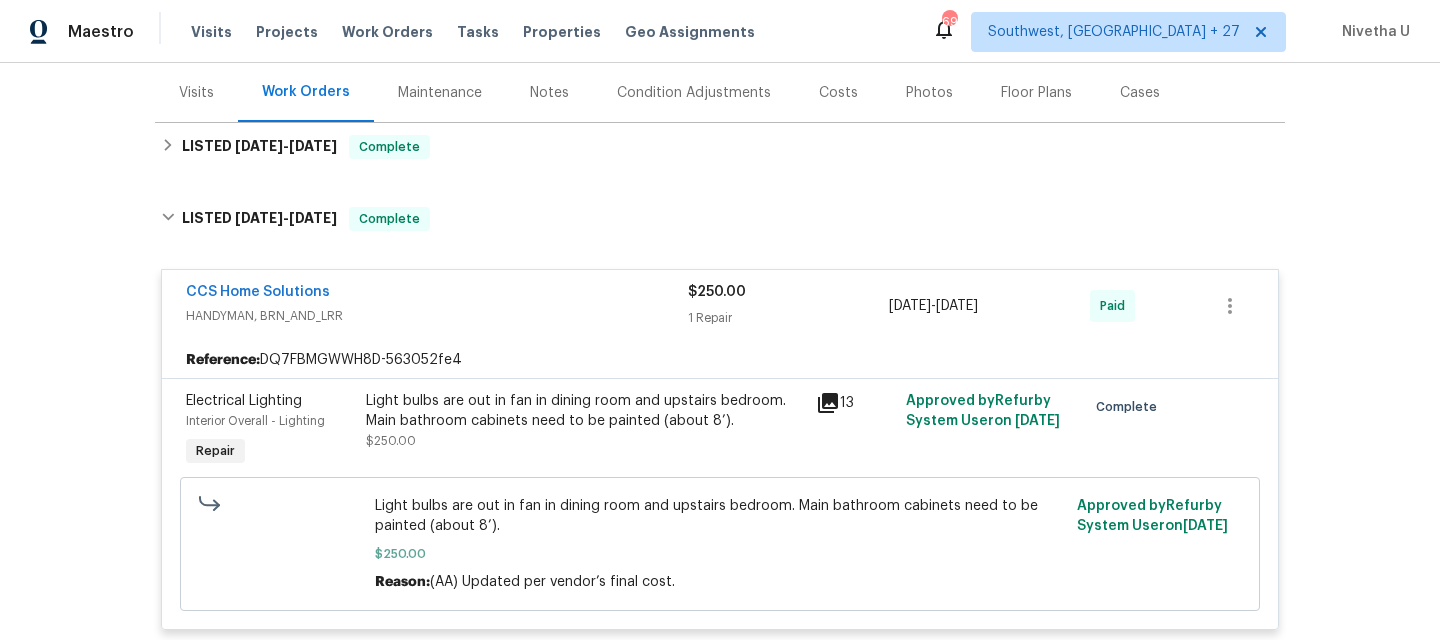 scroll, scrollTop: 239, scrollLeft: 0, axis: vertical 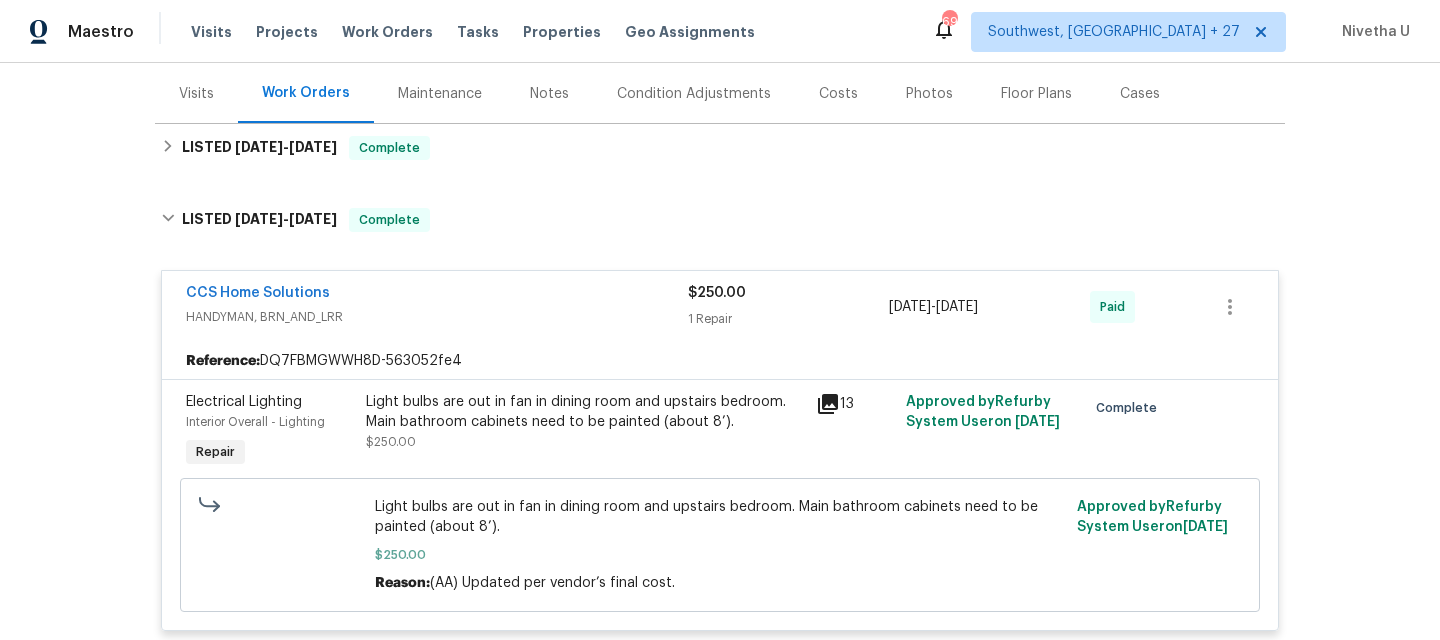 click on "HANDYMAN, BRN_AND_LRR" at bounding box center (437, 317) 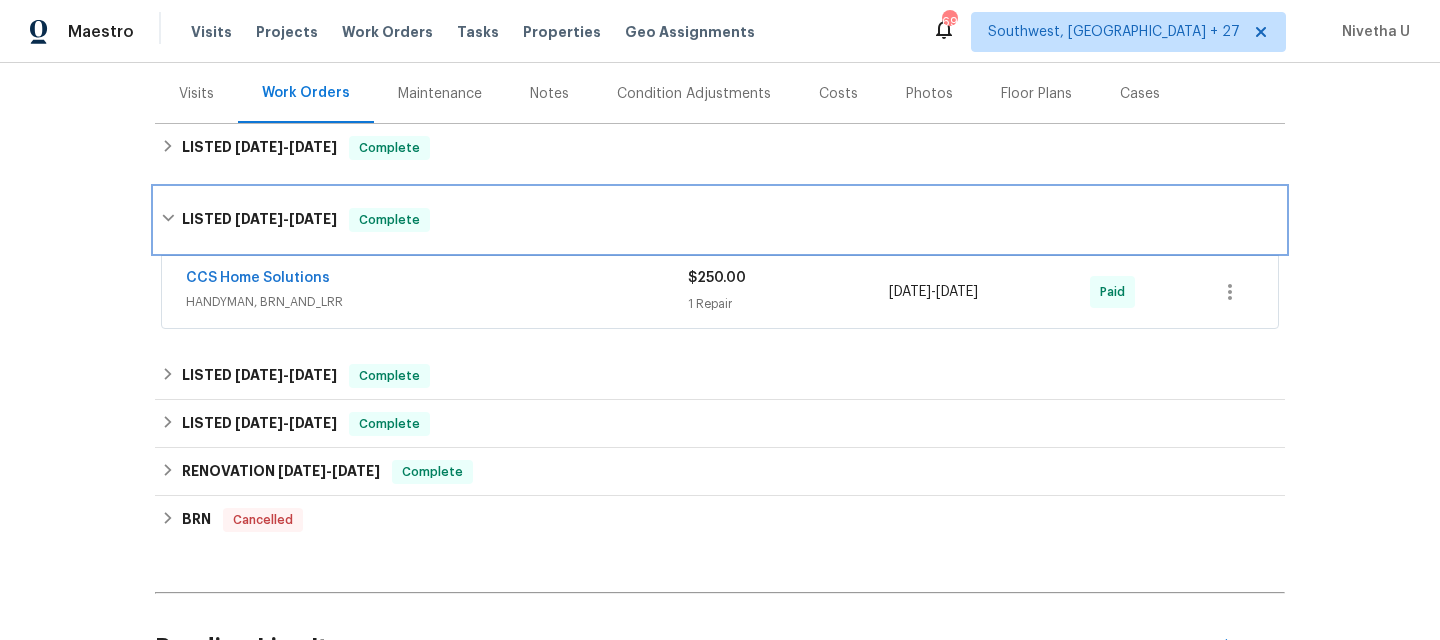 click on "LISTED   [DATE]  -  [DATE] Complete" at bounding box center [720, 220] 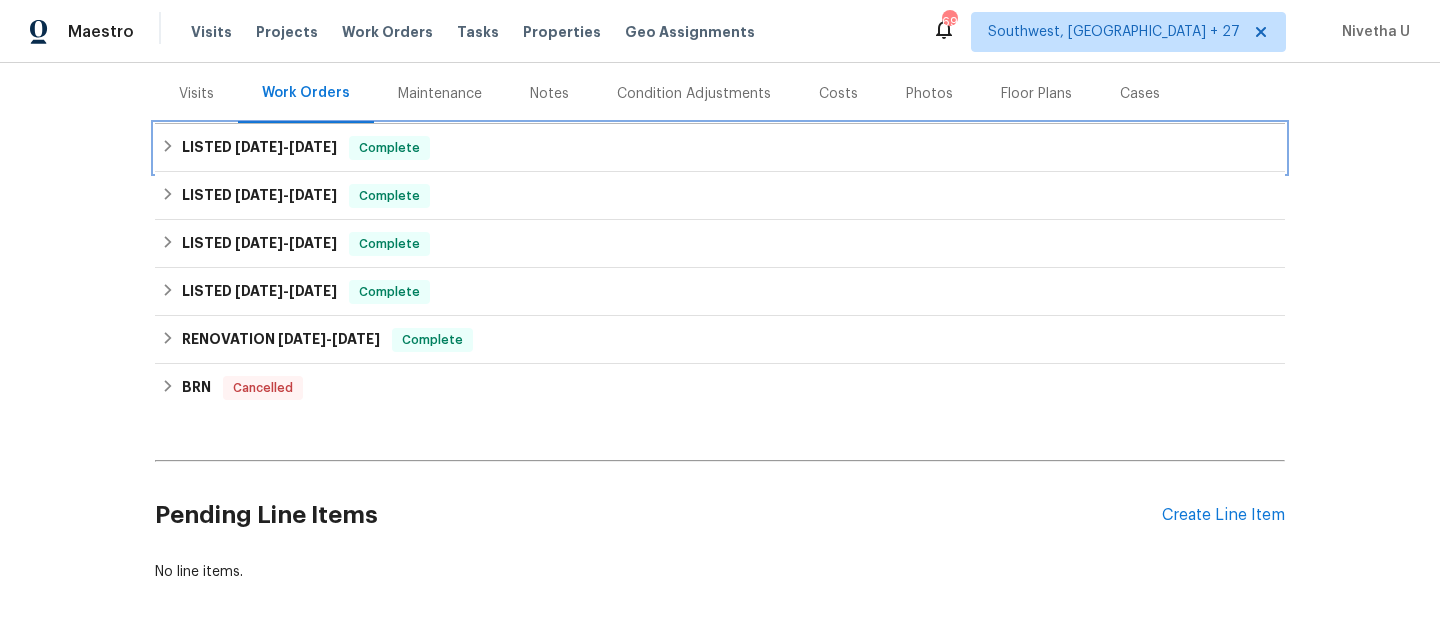 click on "LISTED   [DATE]  -  [DATE] Complete" at bounding box center (720, 148) 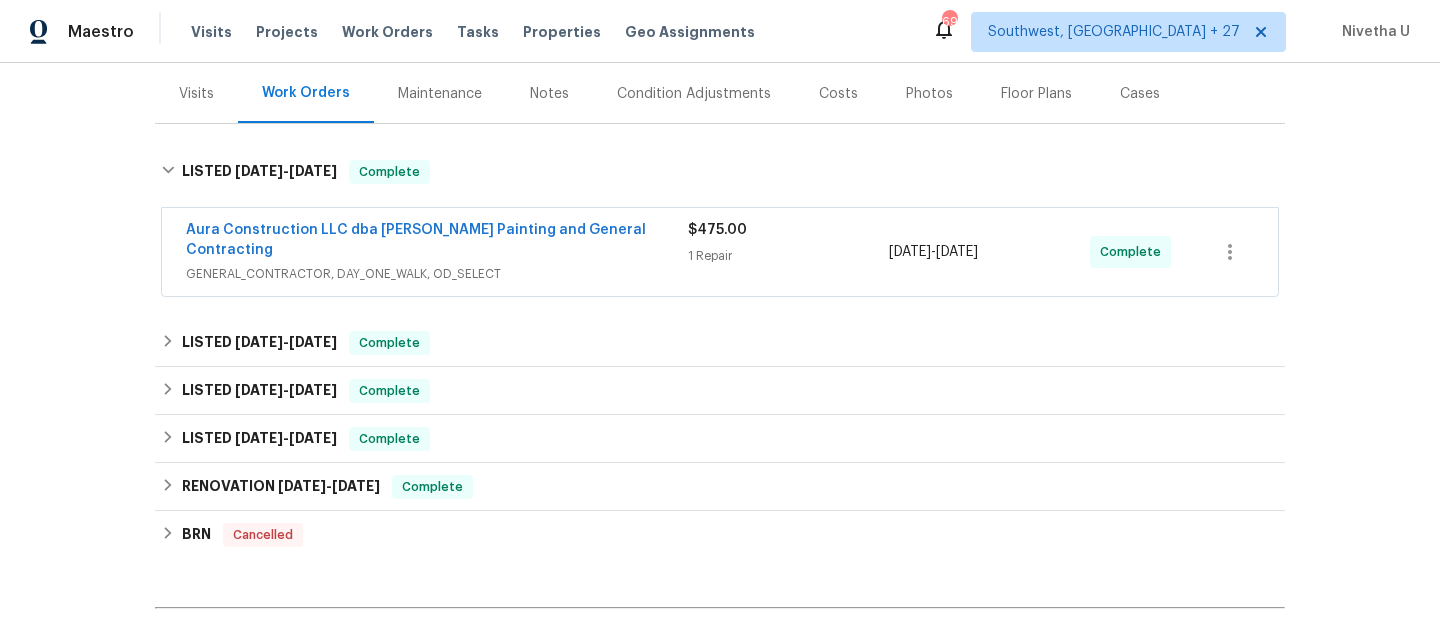 click on "GENERAL_CONTRACTOR, DAY_ONE_WALK, OD_SELECT" at bounding box center (437, 274) 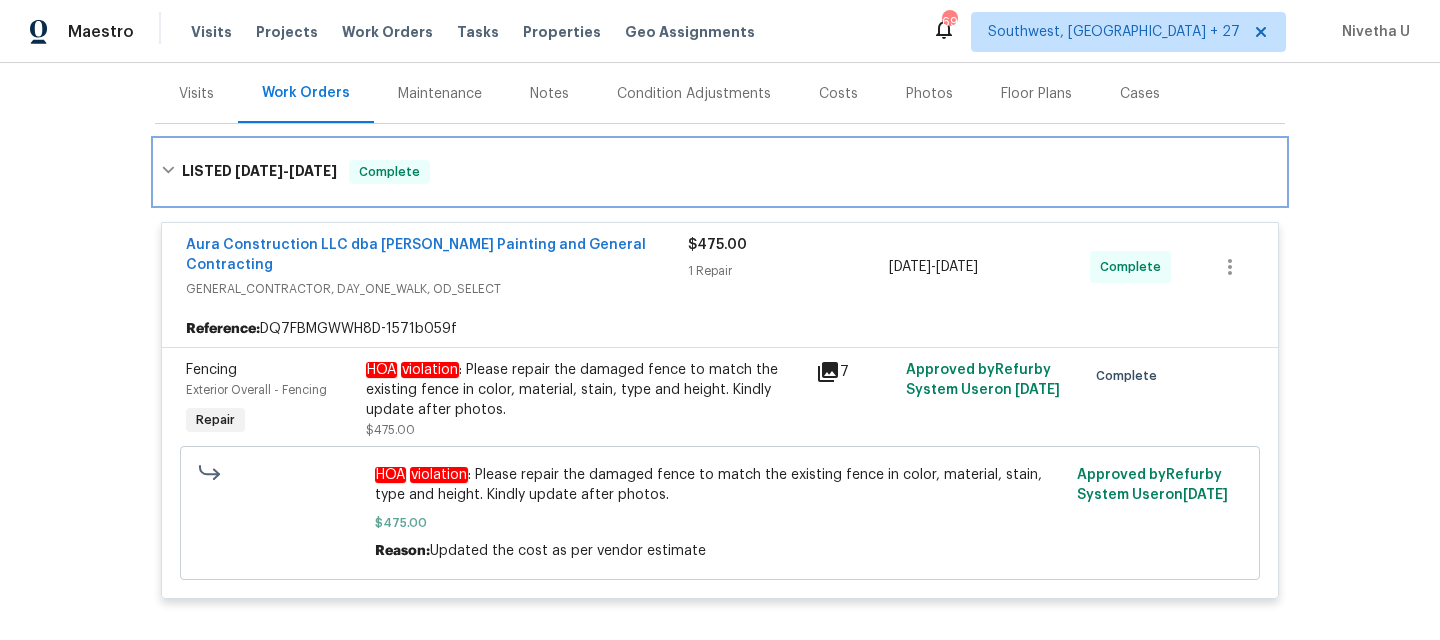 click on "LISTED   [DATE]  -  [DATE] Complete" at bounding box center (720, 172) 